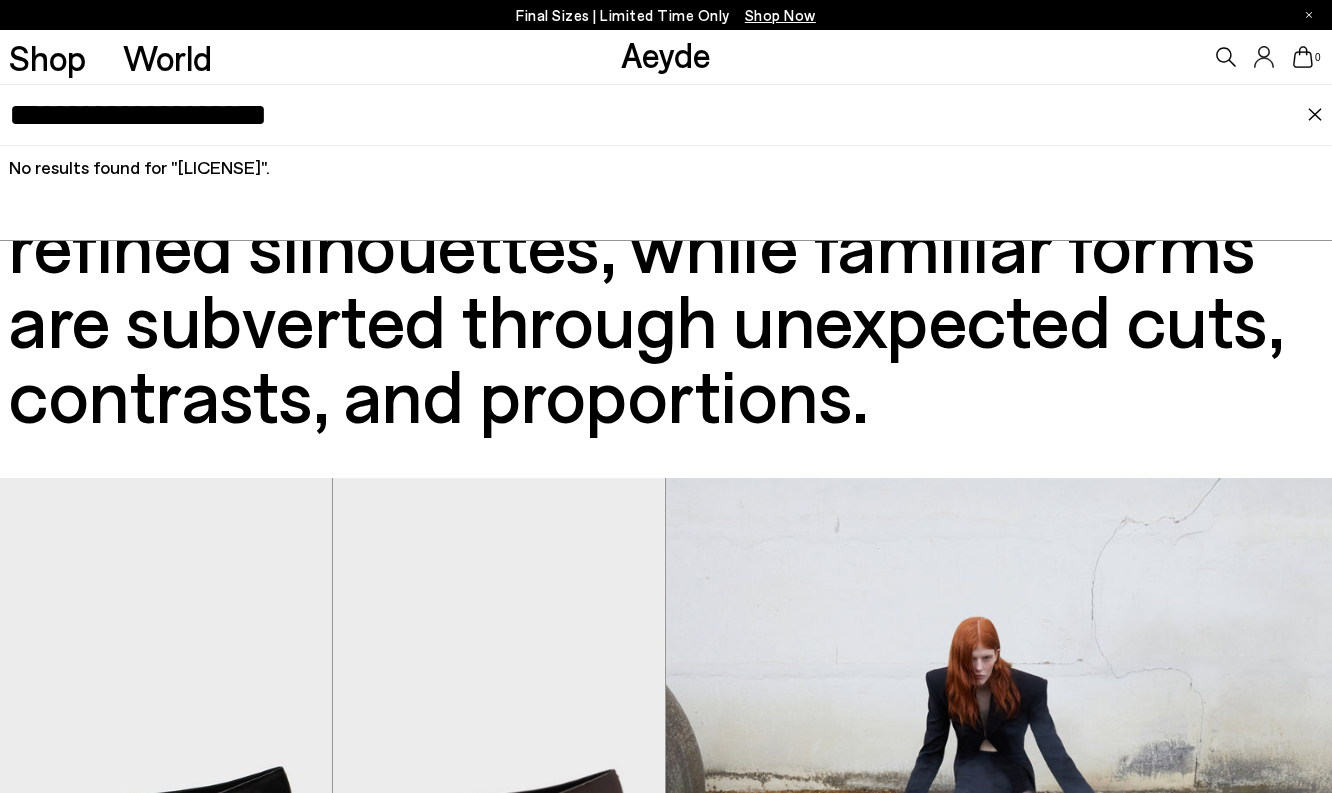 scroll, scrollTop: 3796, scrollLeft: 0, axis: vertical 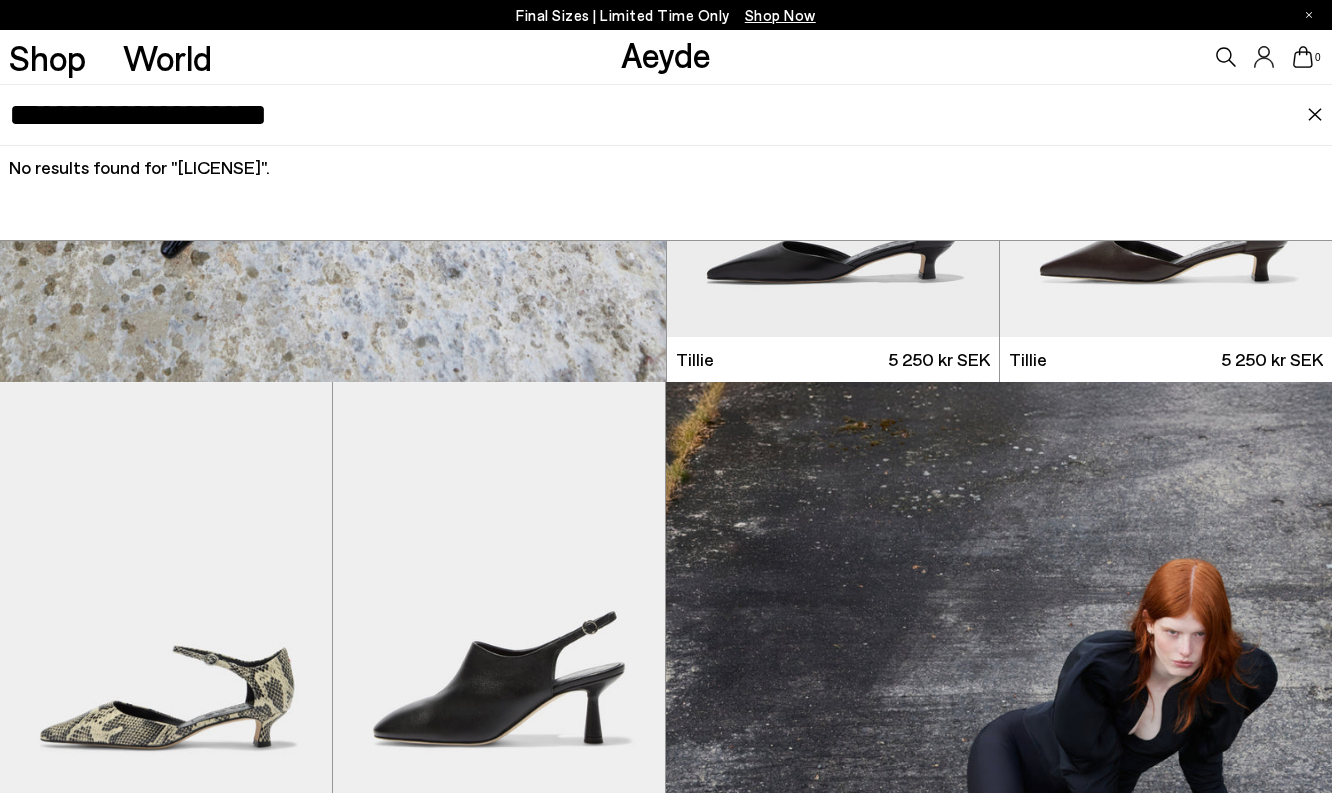 click on "**********" at bounding box center [658, 115] 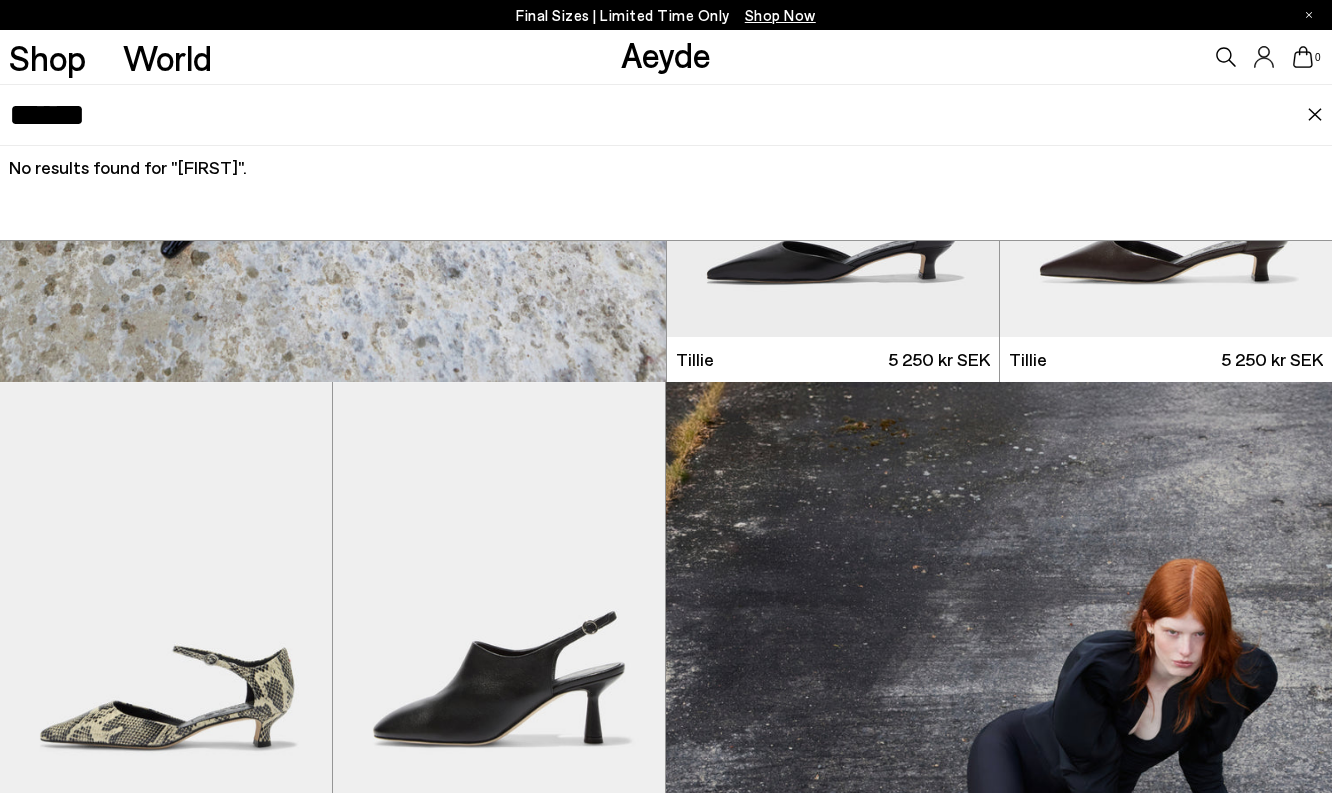 click on "******" at bounding box center (658, 115) 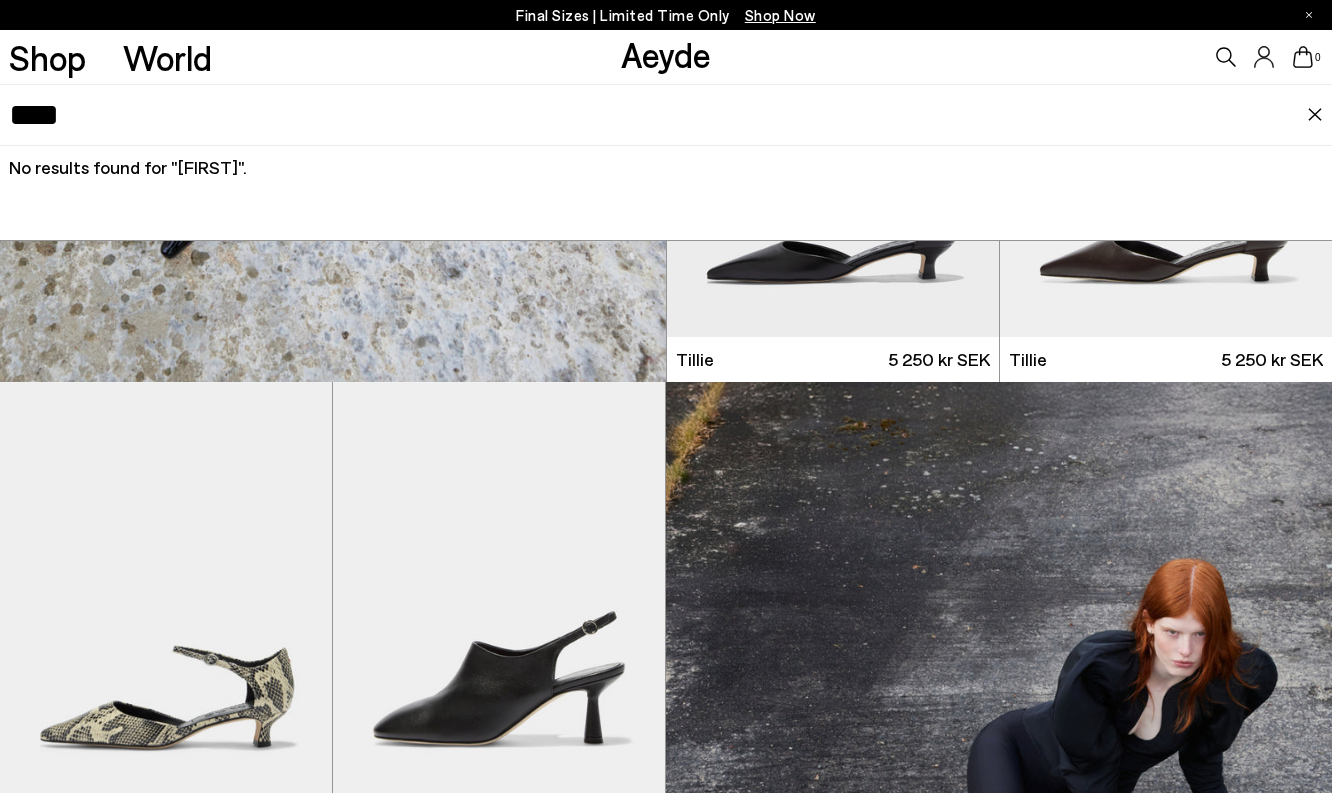 click on "****" at bounding box center [658, 115] 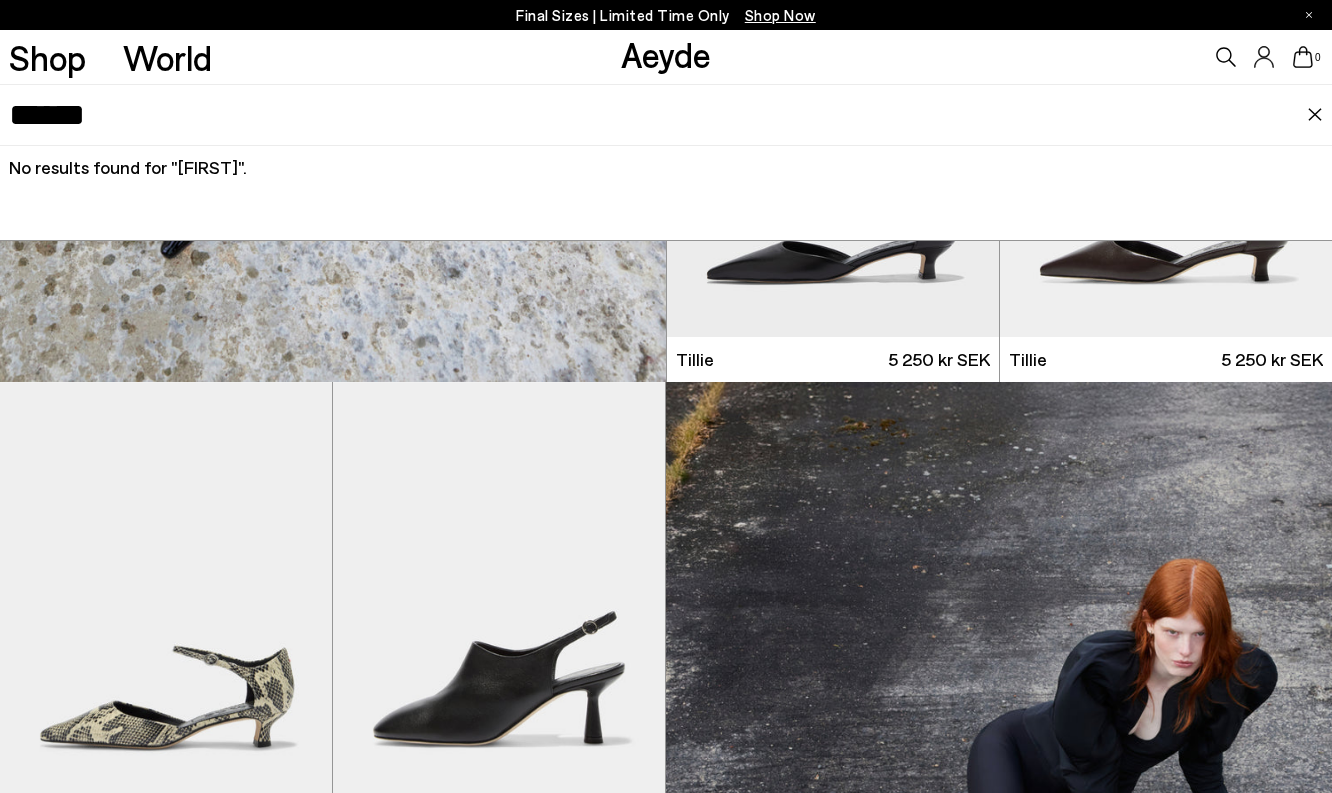 click on "******" at bounding box center [658, 115] 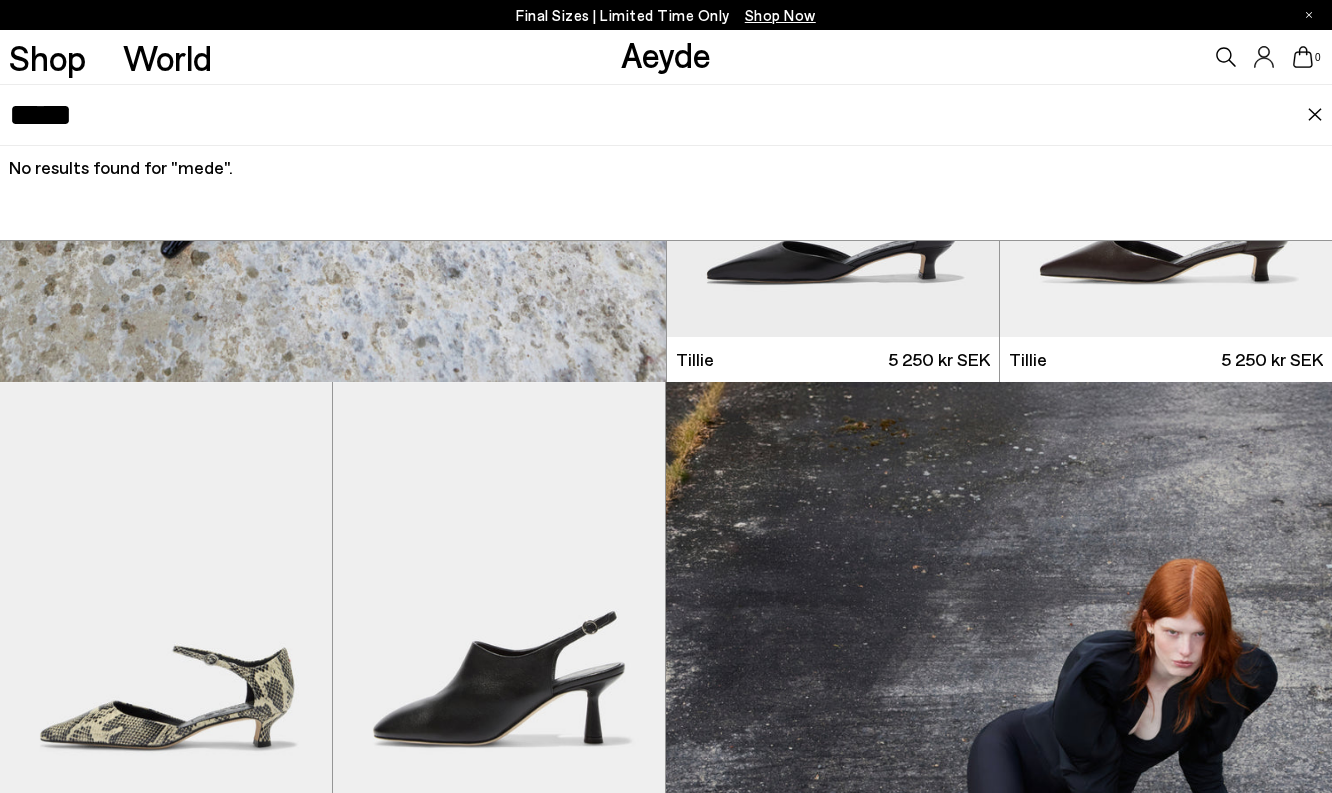 type on "*****" 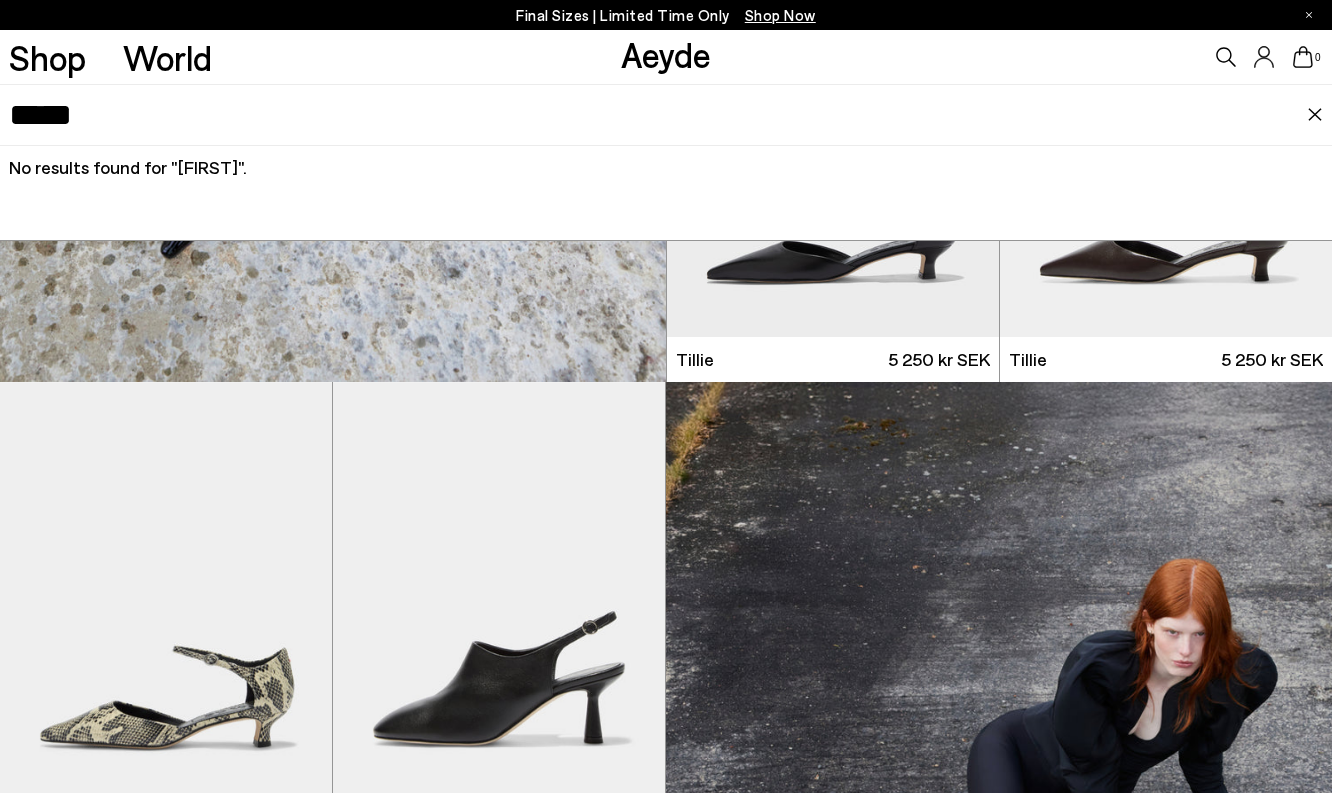 click at bounding box center (1315, 115) 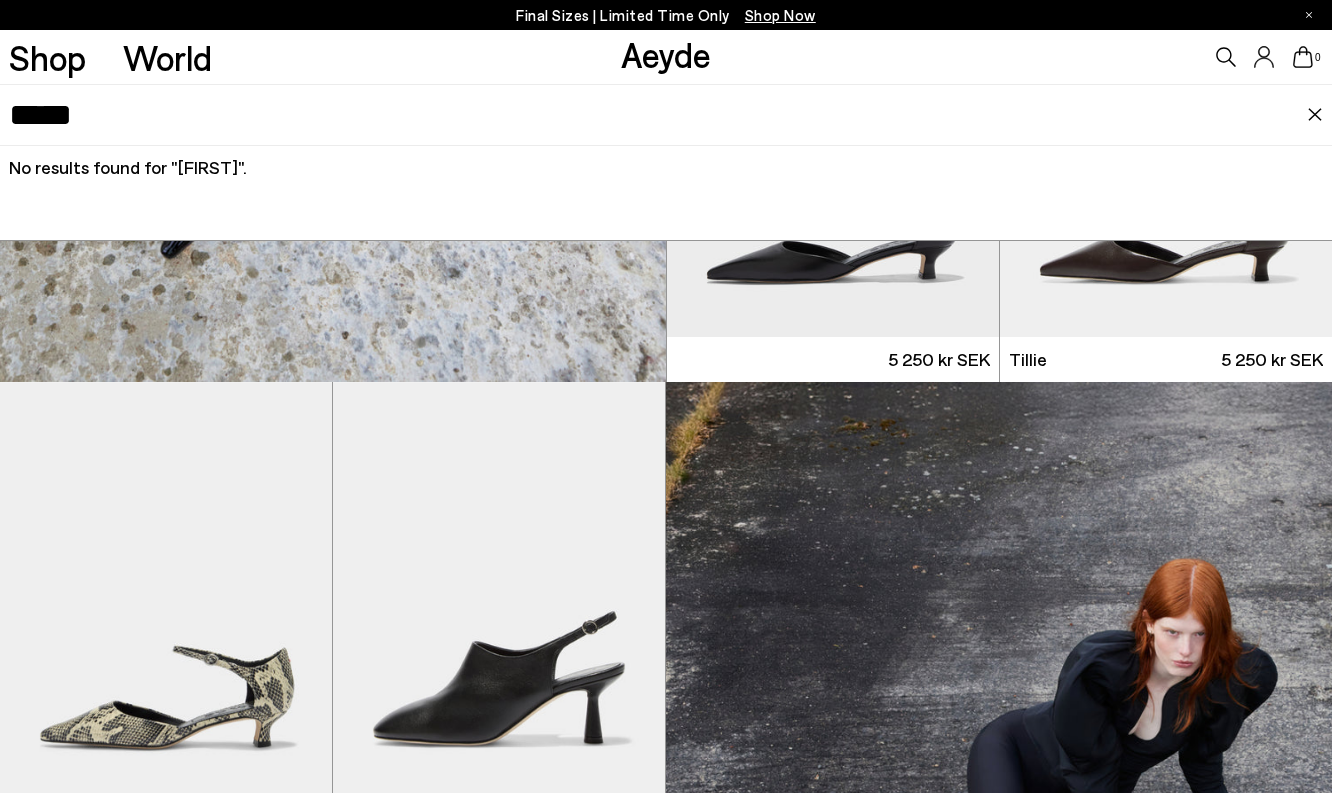 type 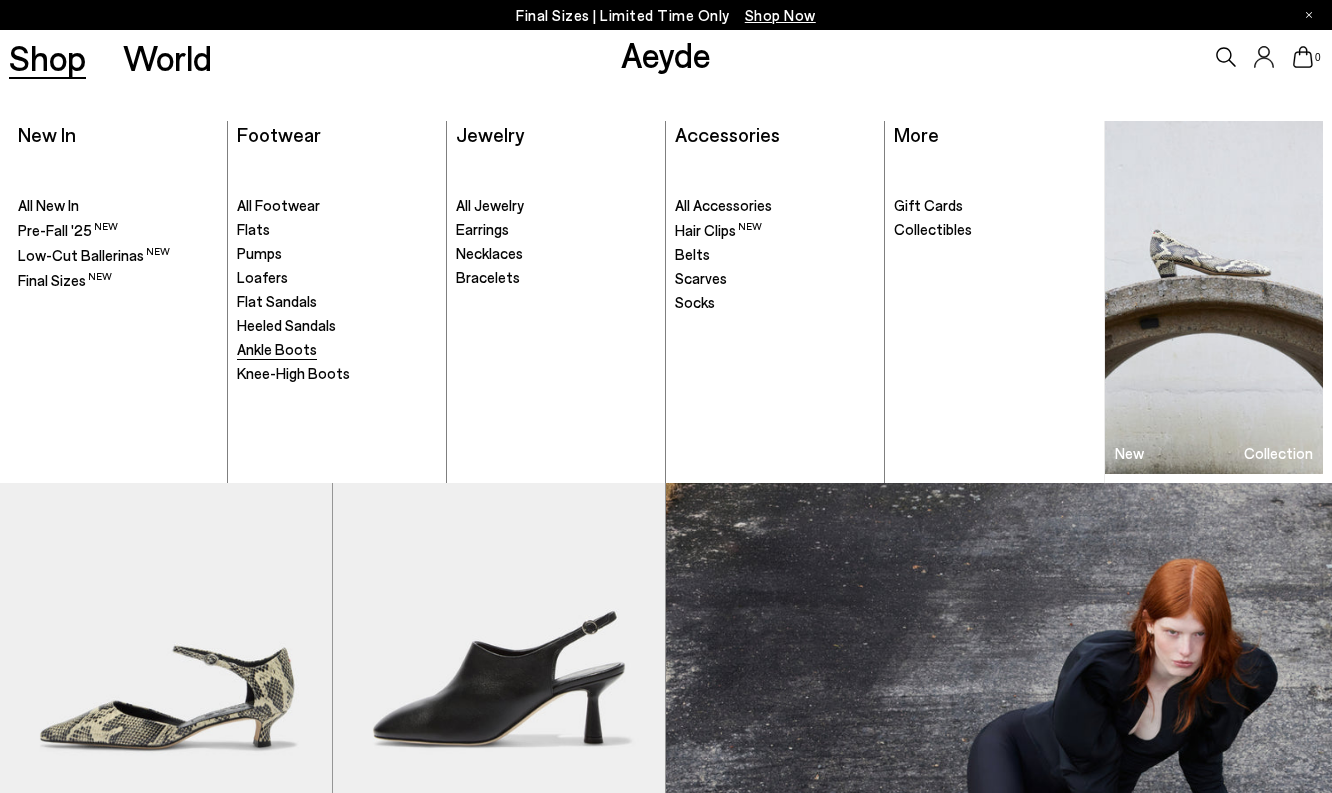 click on "Ankle Boots" at bounding box center [277, 349] 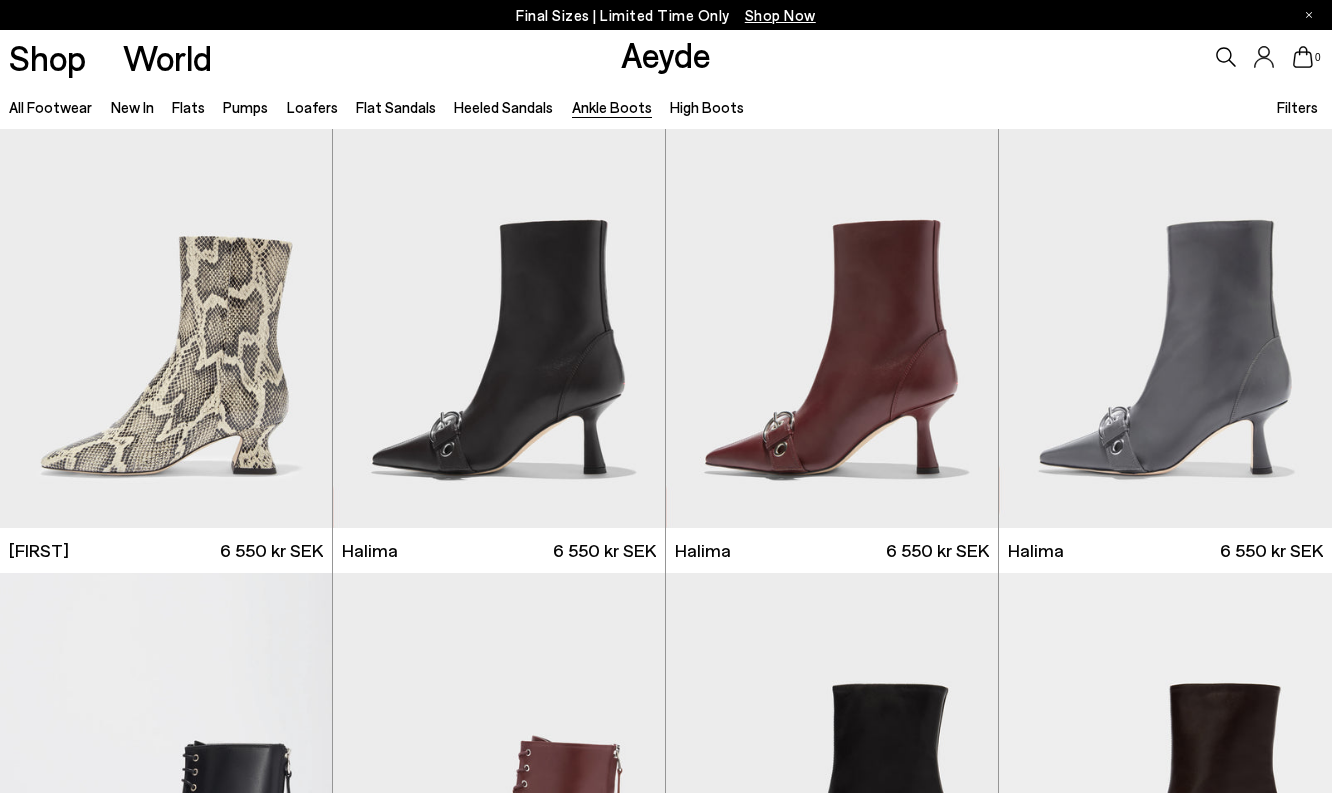 scroll, scrollTop: 482, scrollLeft: 0, axis: vertical 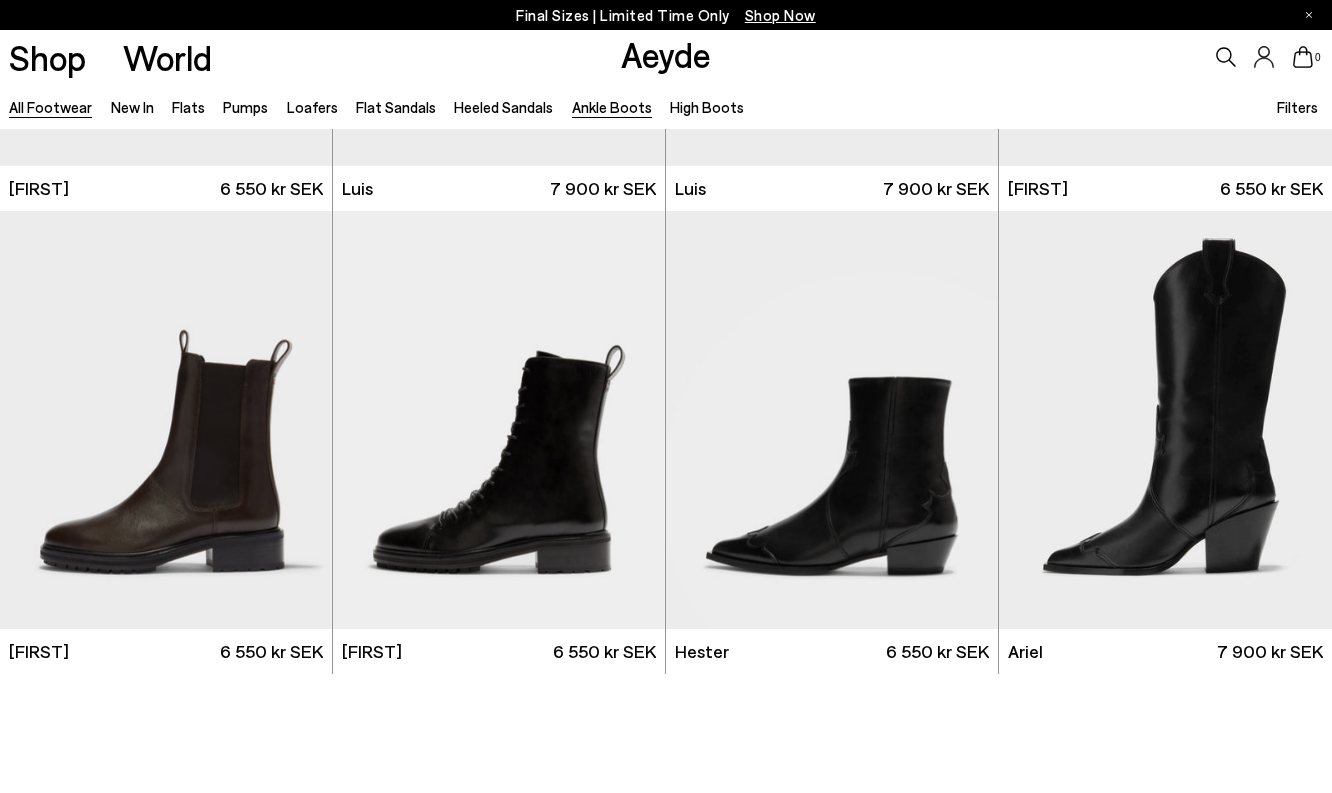 click on "All Footwear" at bounding box center (50, 107) 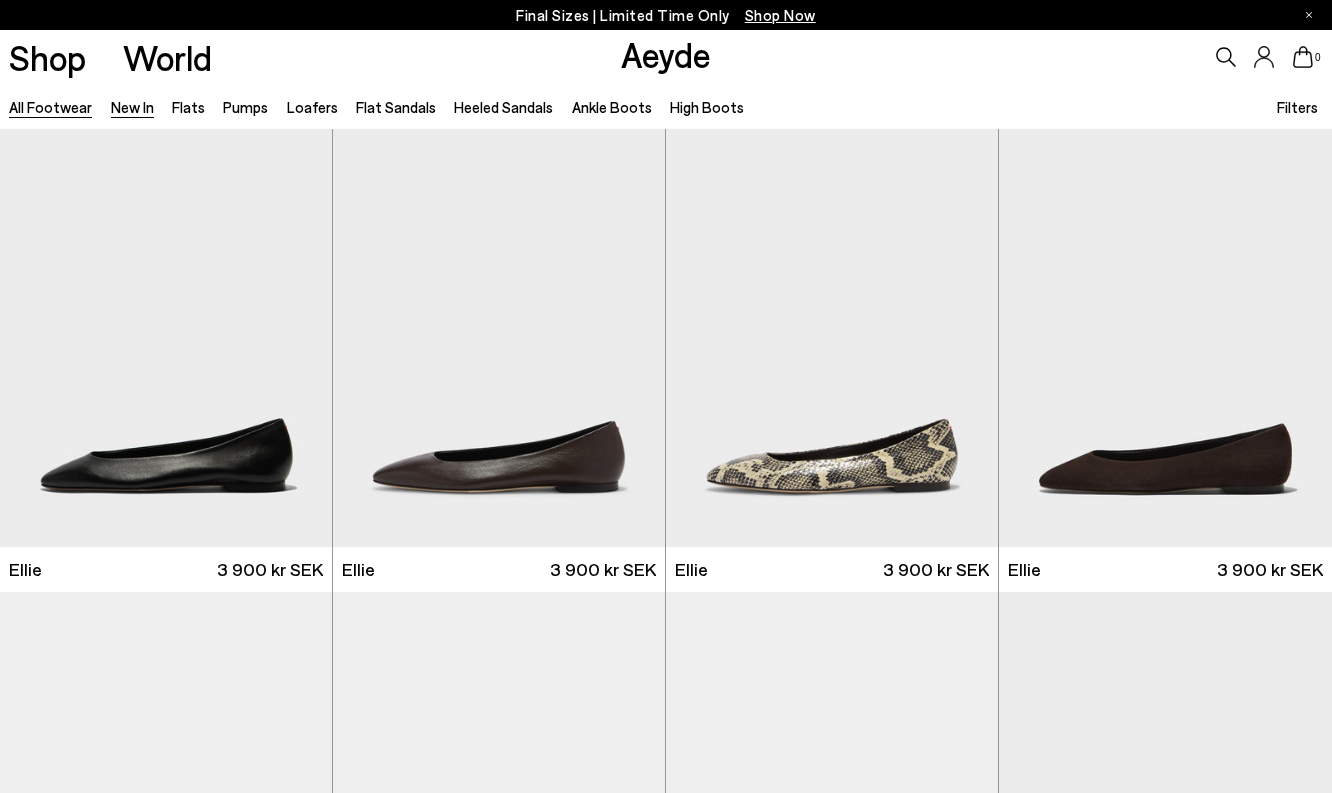 scroll, scrollTop: 0, scrollLeft: 0, axis: both 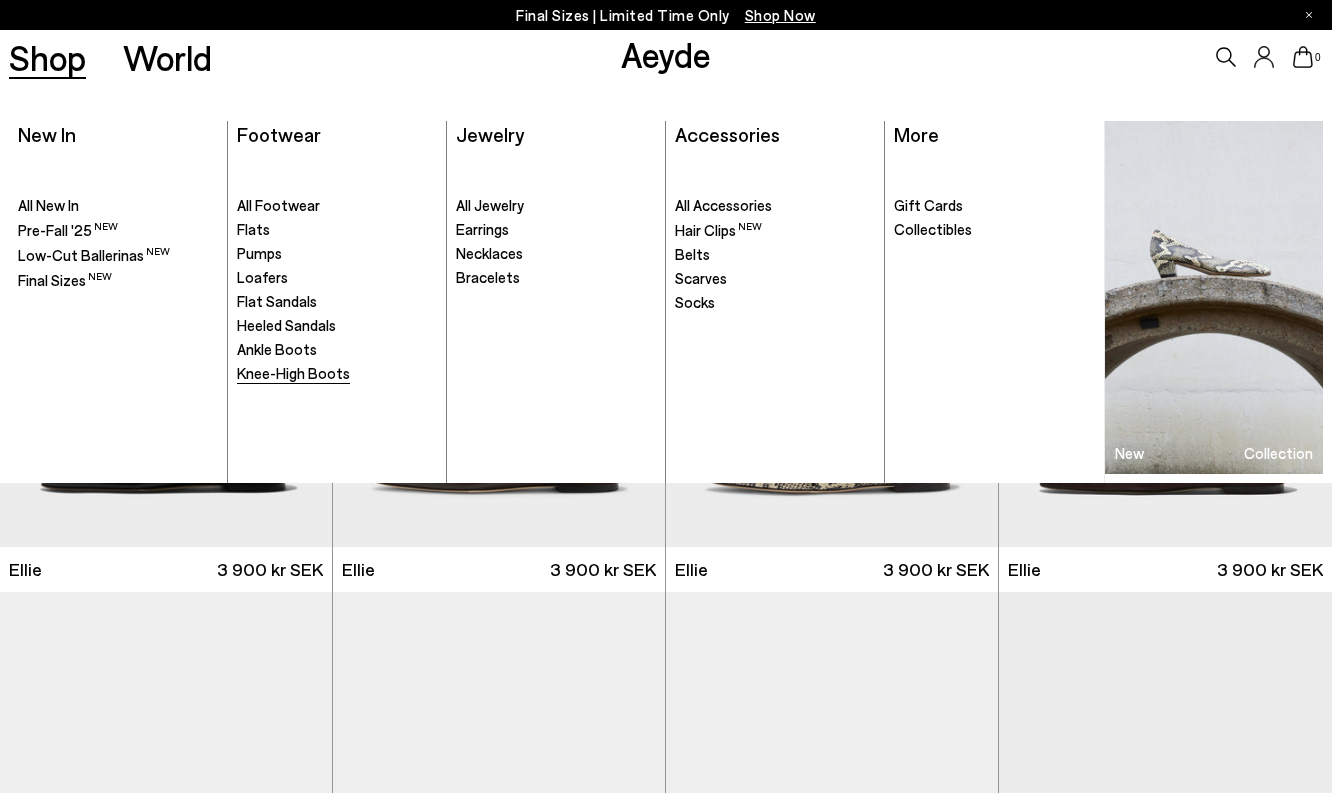 click on "Knee-High Boots" at bounding box center [293, 373] 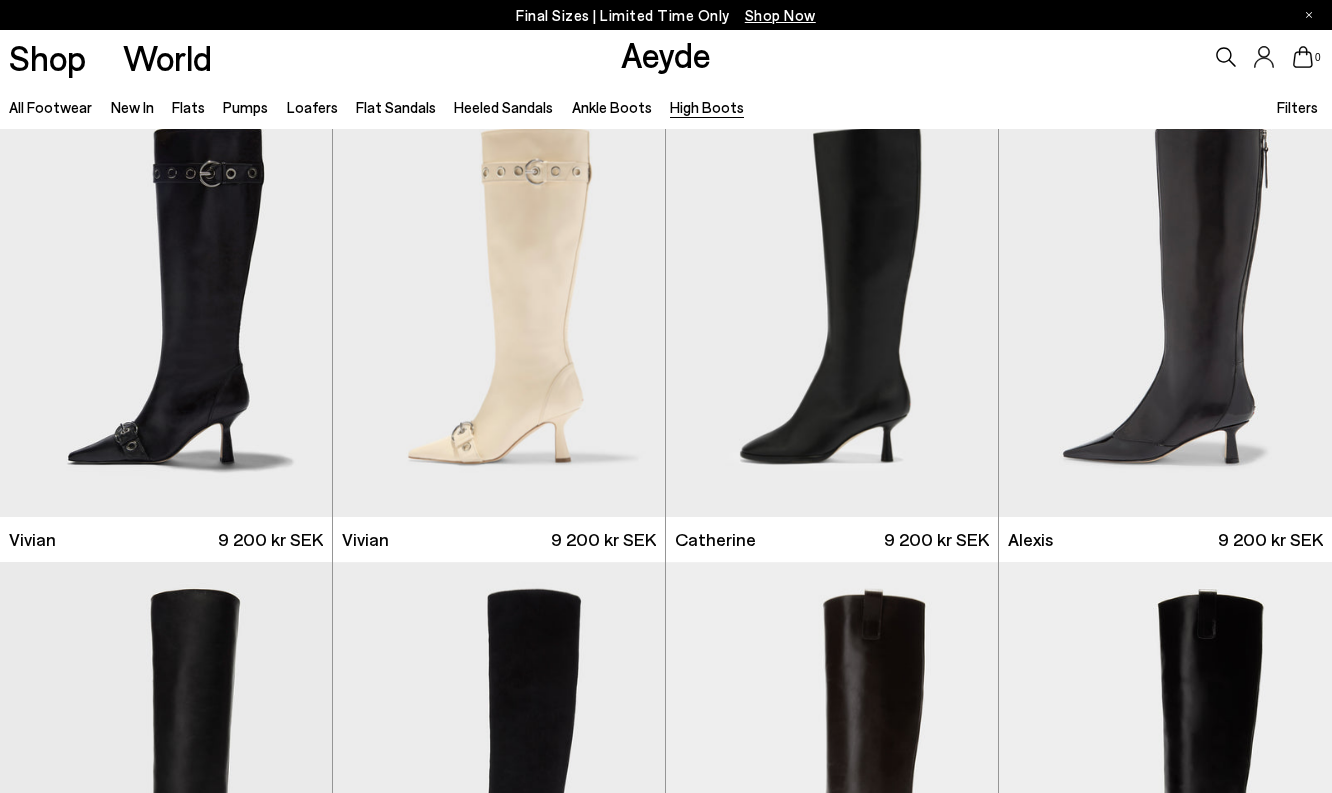 scroll, scrollTop: 0, scrollLeft: 0, axis: both 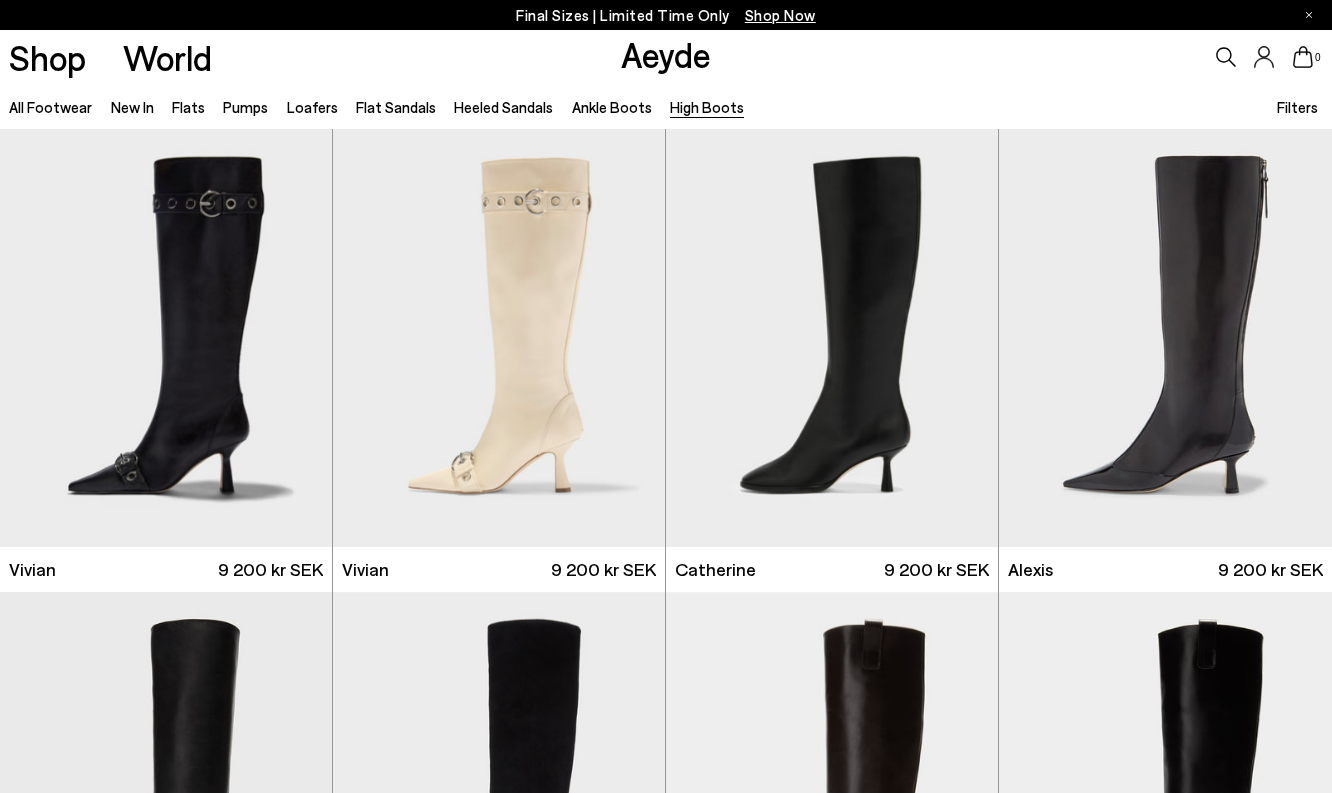 click 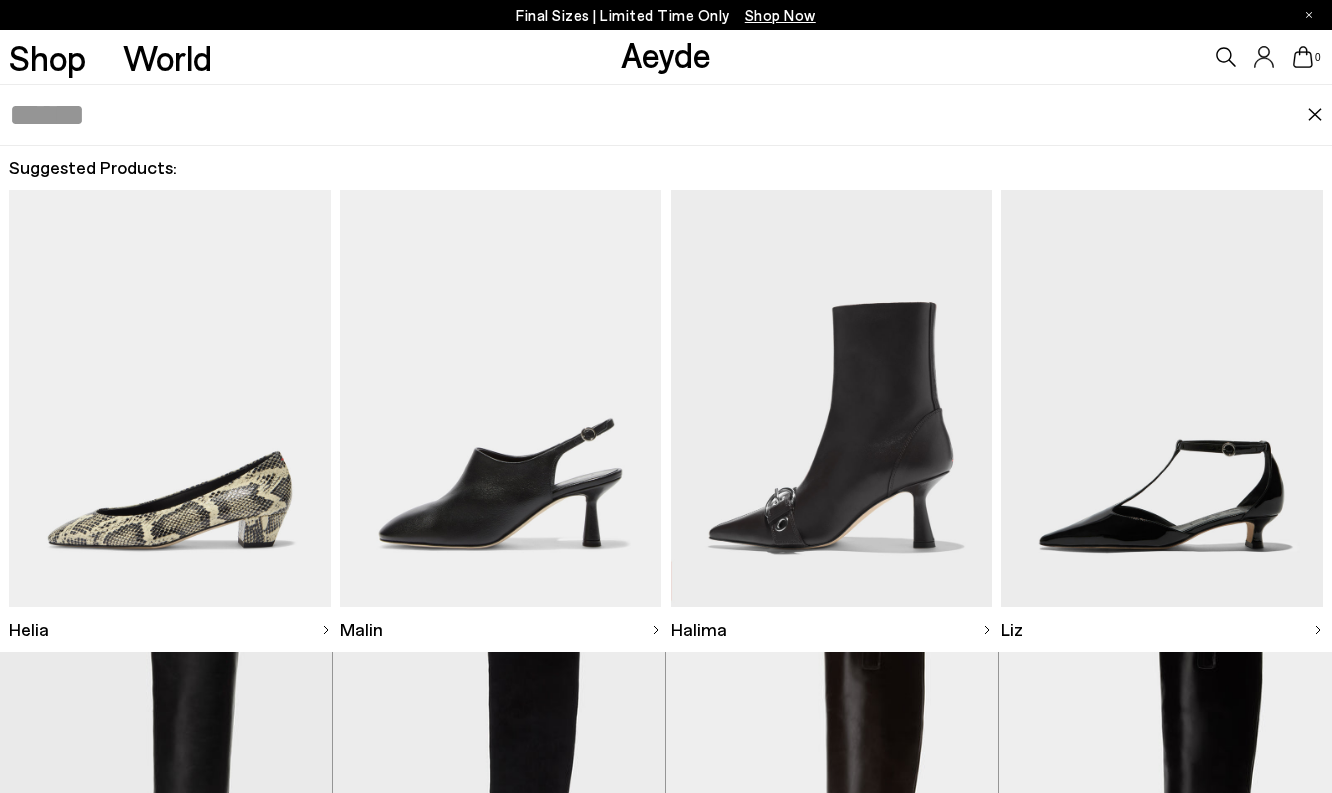 click at bounding box center (658, 115) 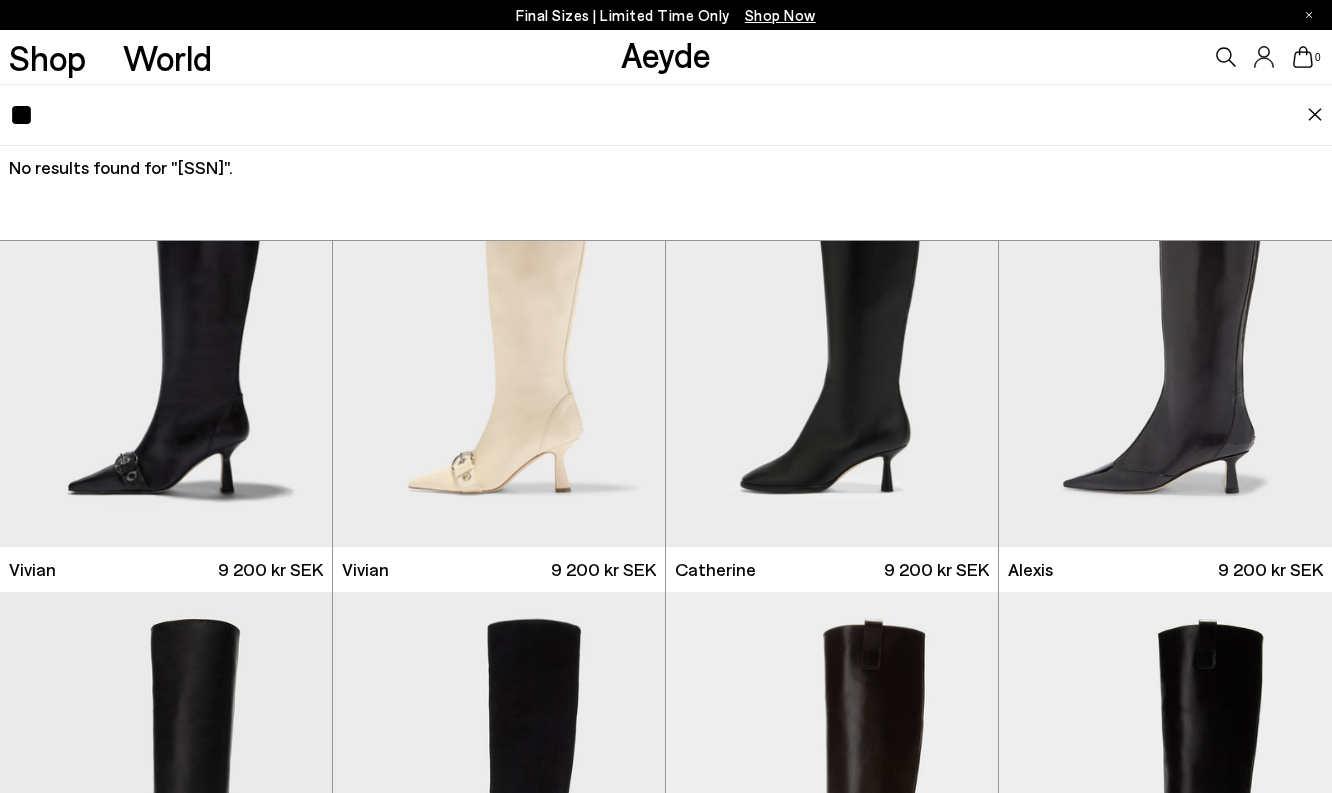 type on "*" 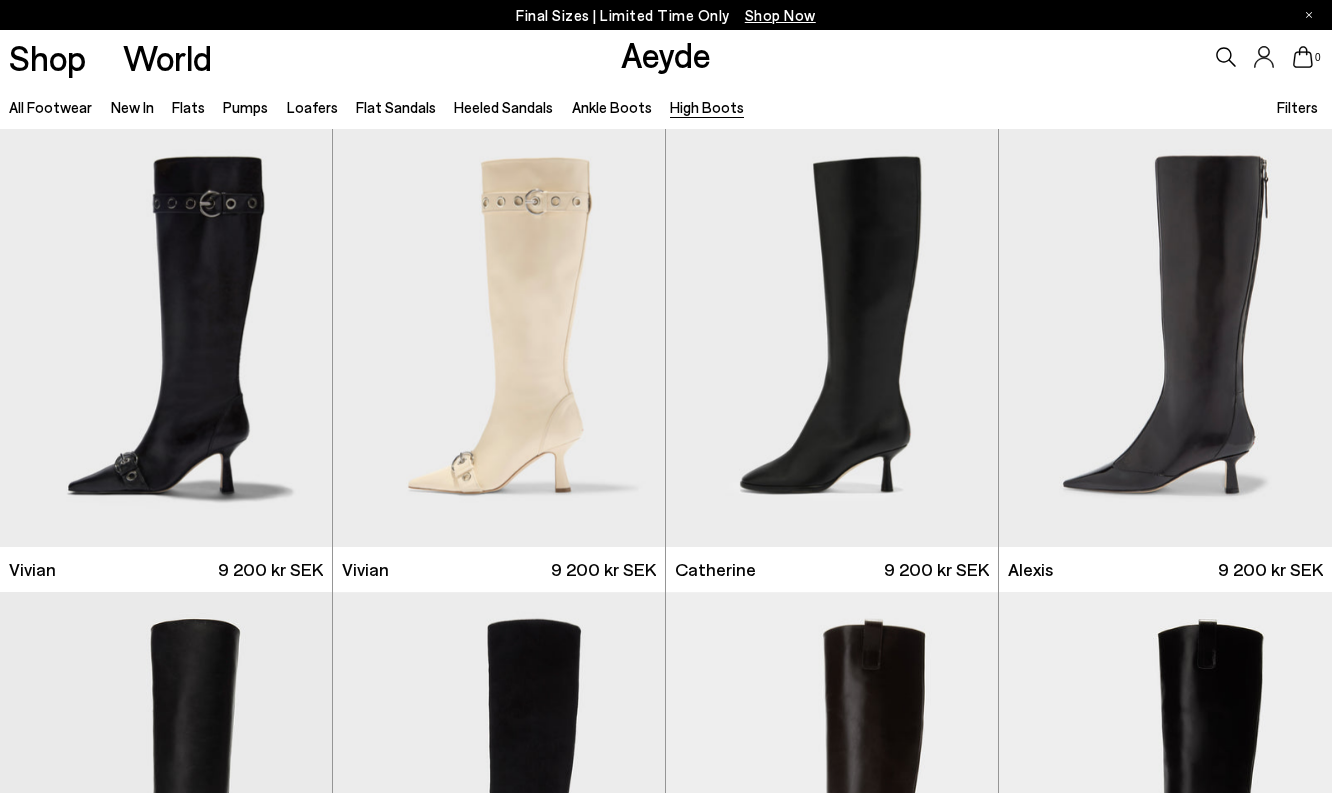 click 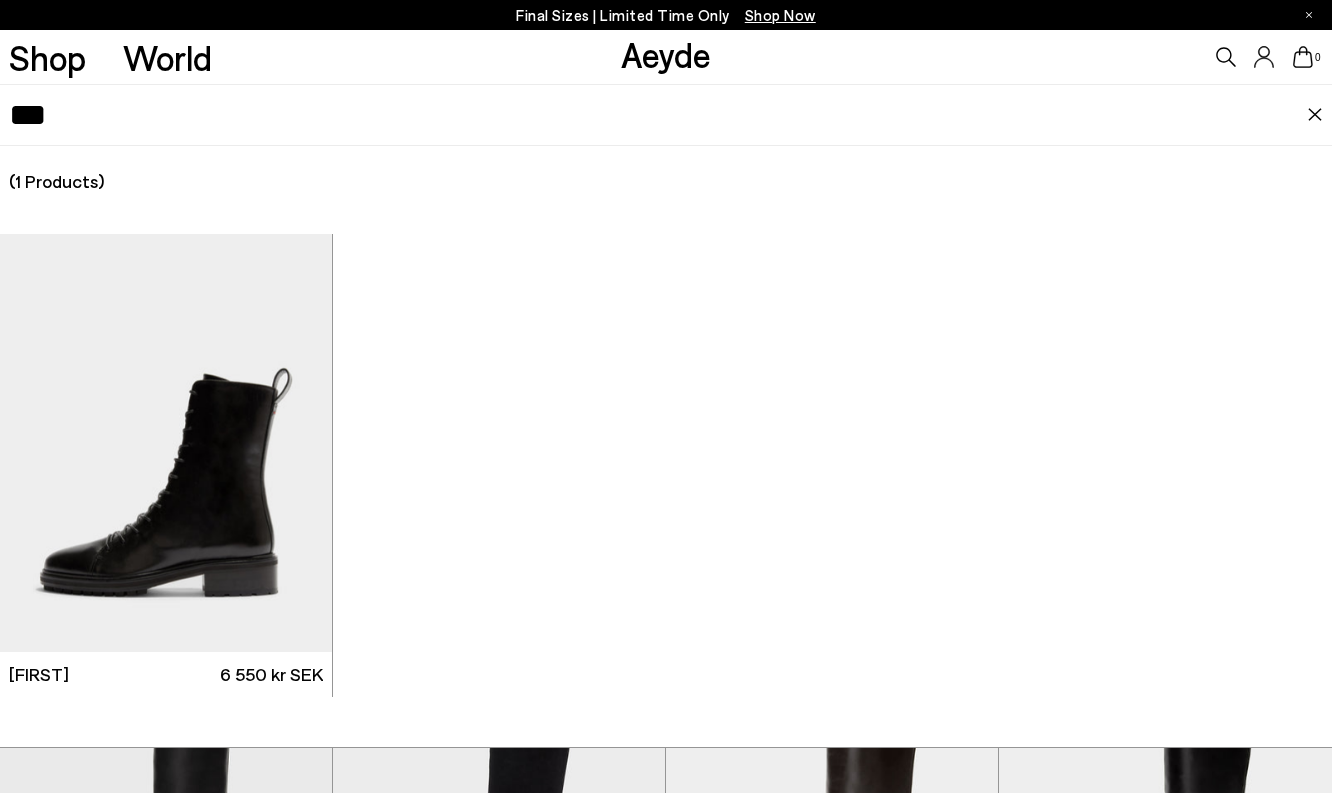 scroll, scrollTop: 39, scrollLeft: 0, axis: vertical 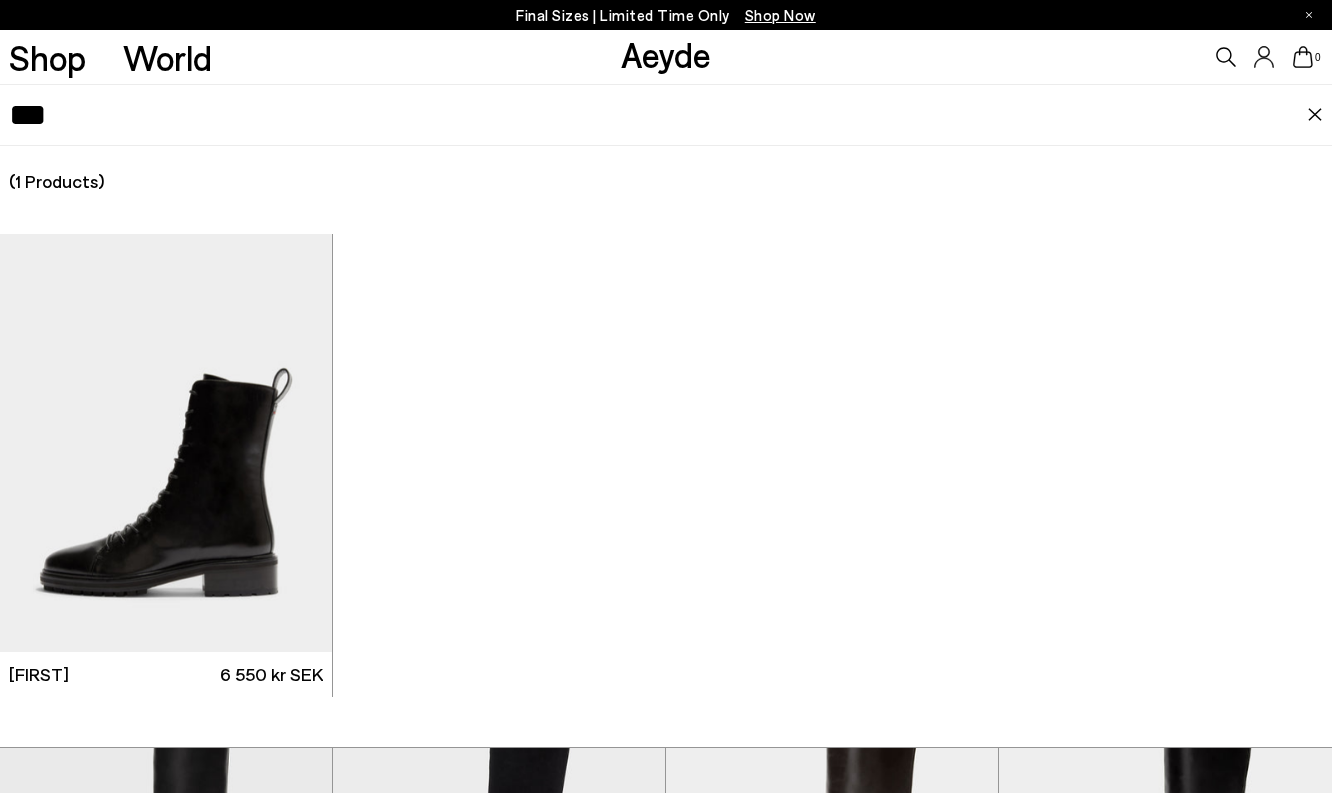 click on "***" at bounding box center (658, 115) 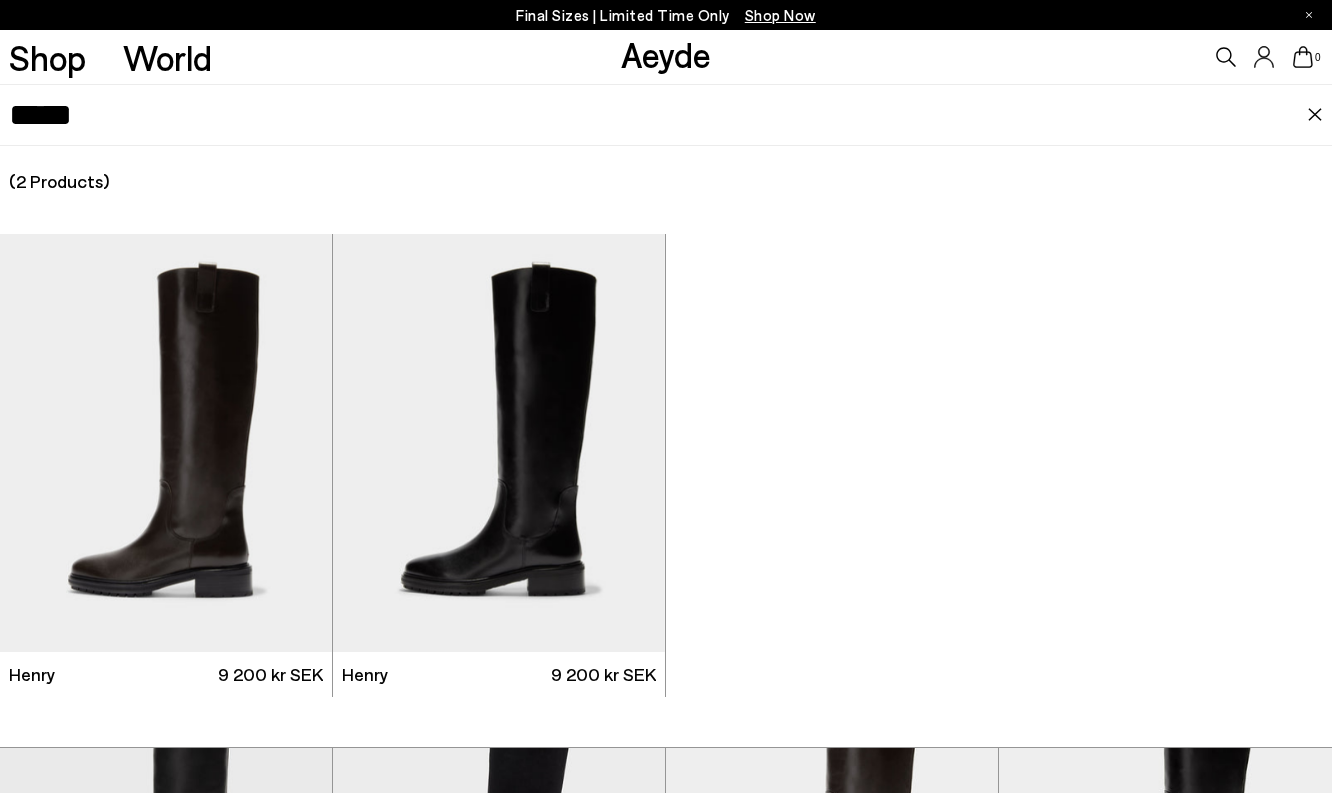 click on "*****" at bounding box center (658, 115) 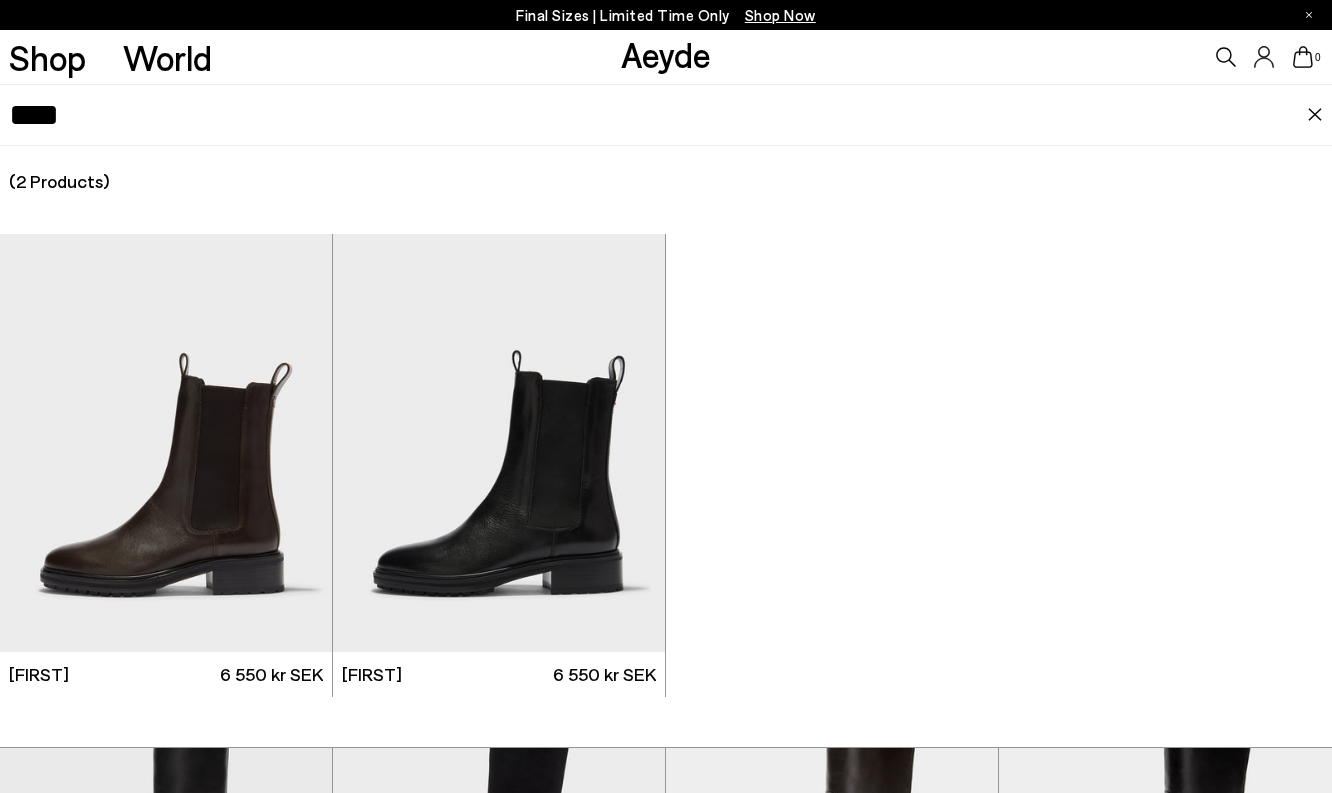 click on "****" at bounding box center (658, 115) 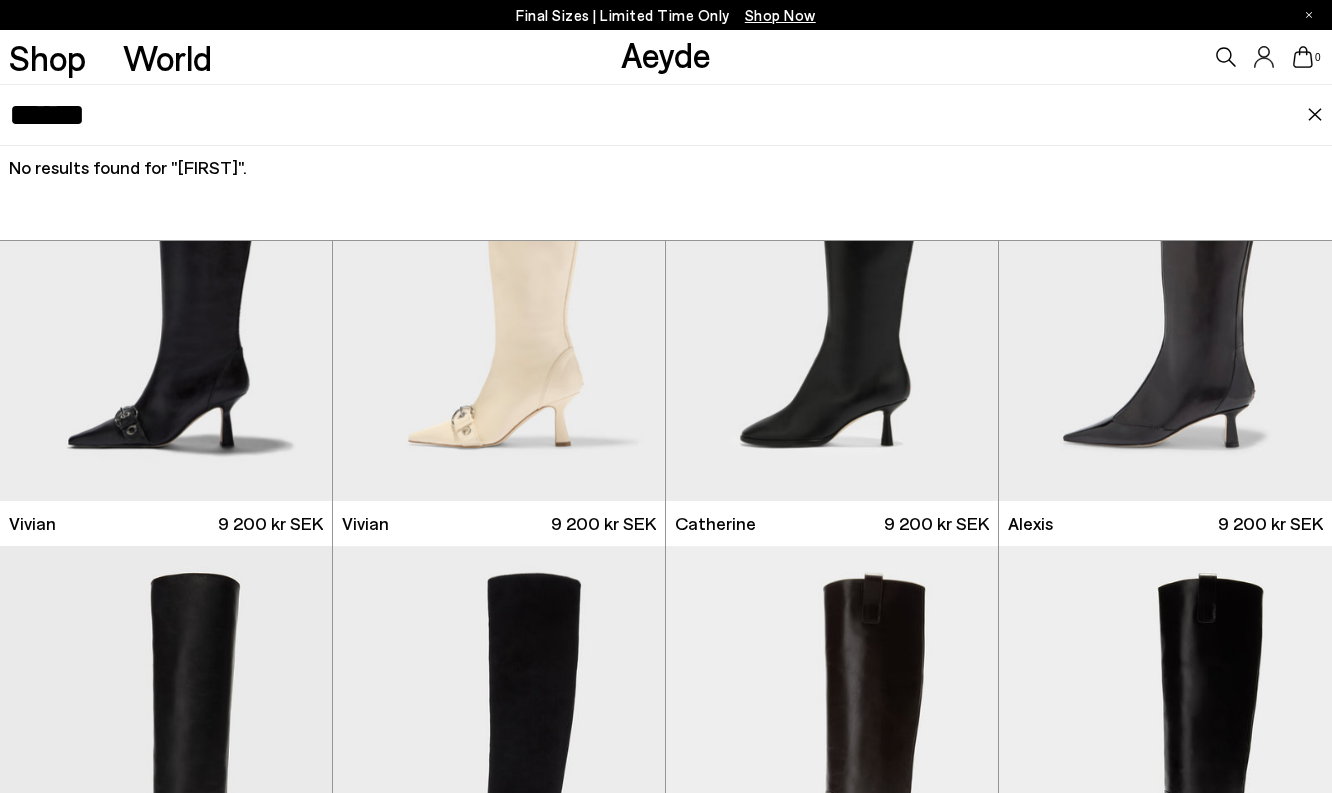 click on "******" at bounding box center (658, 115) 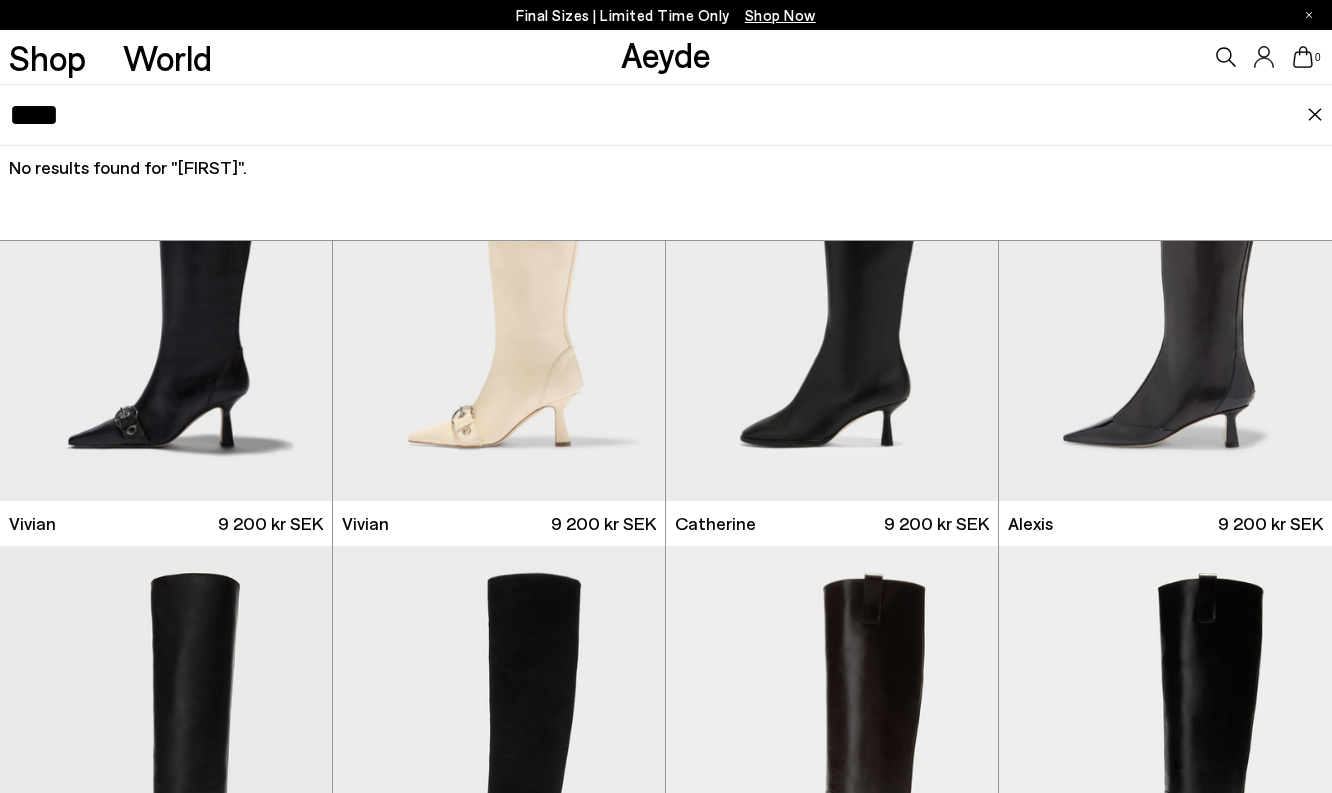 click on "****" at bounding box center [658, 115] 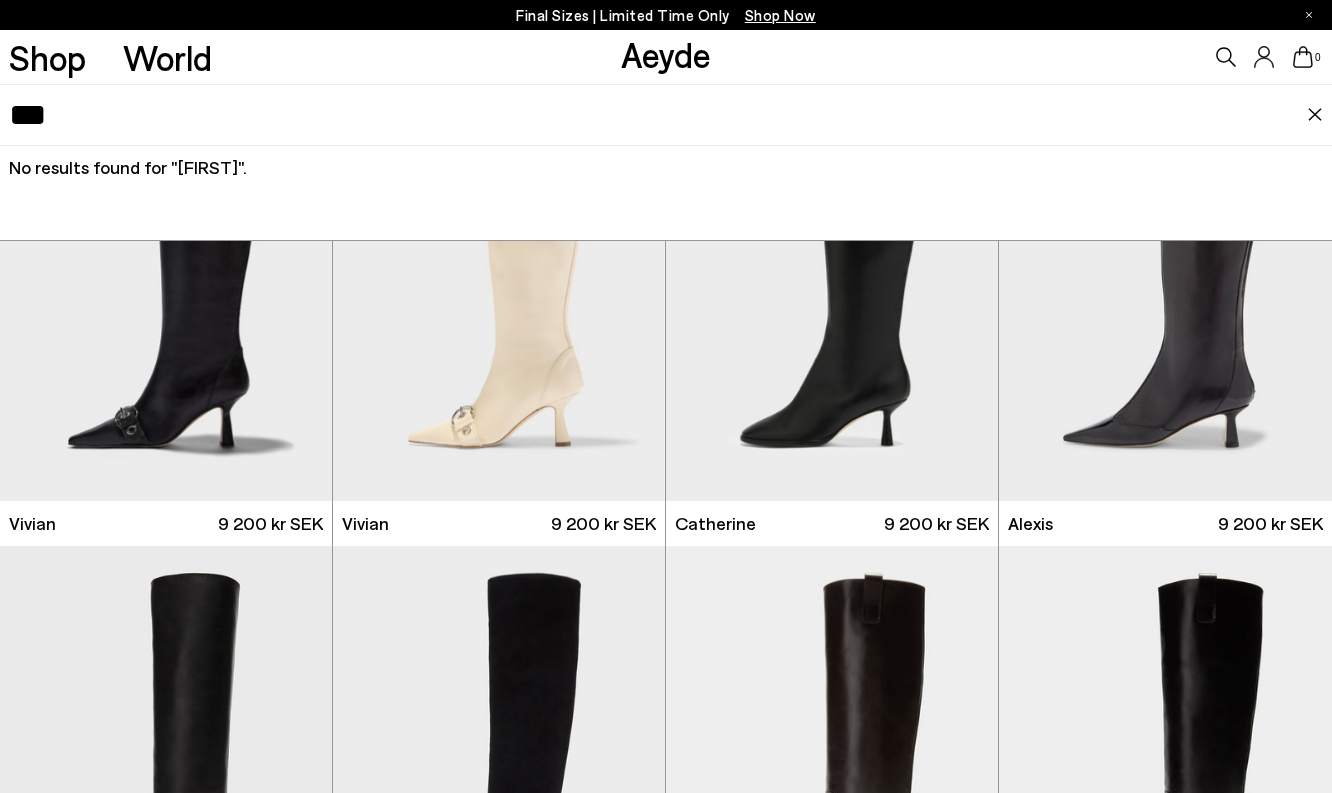 type on "***" 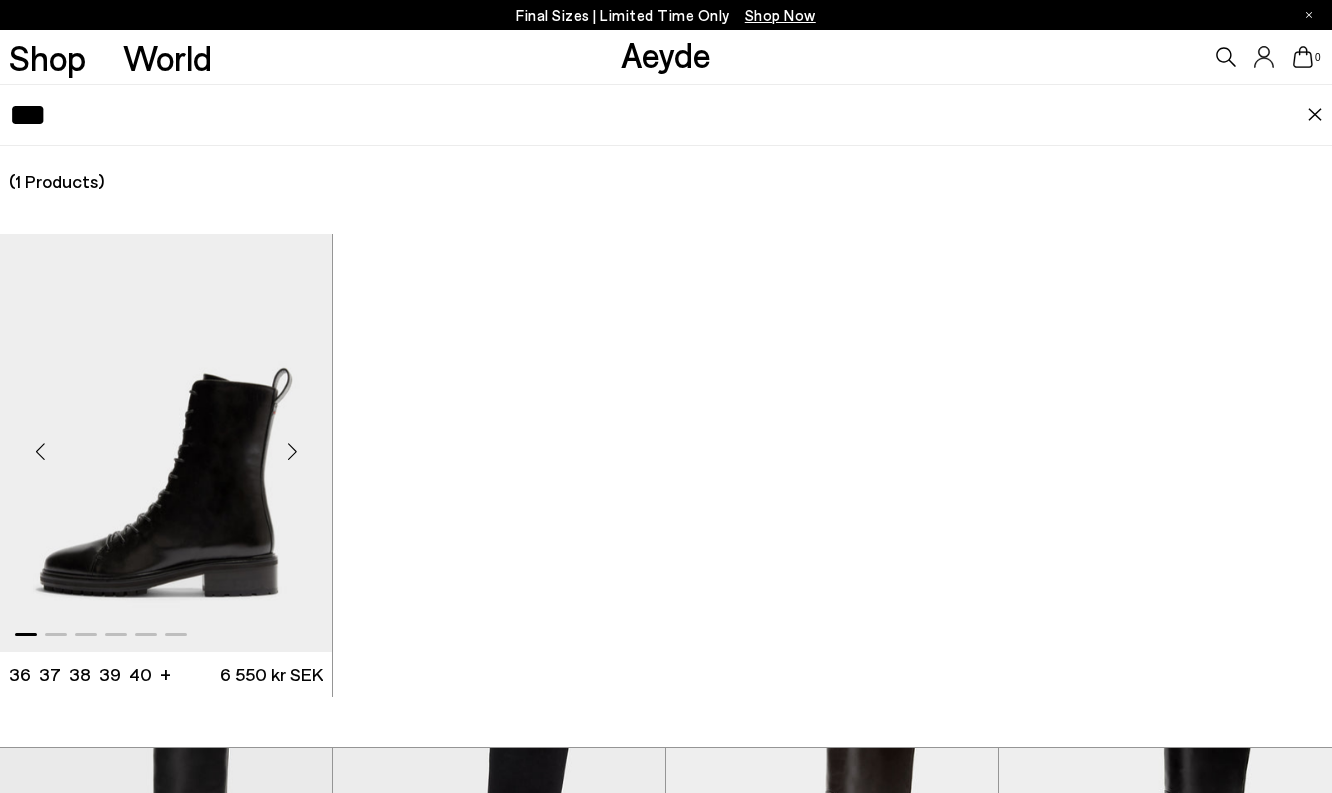 click at bounding box center (166, 443) 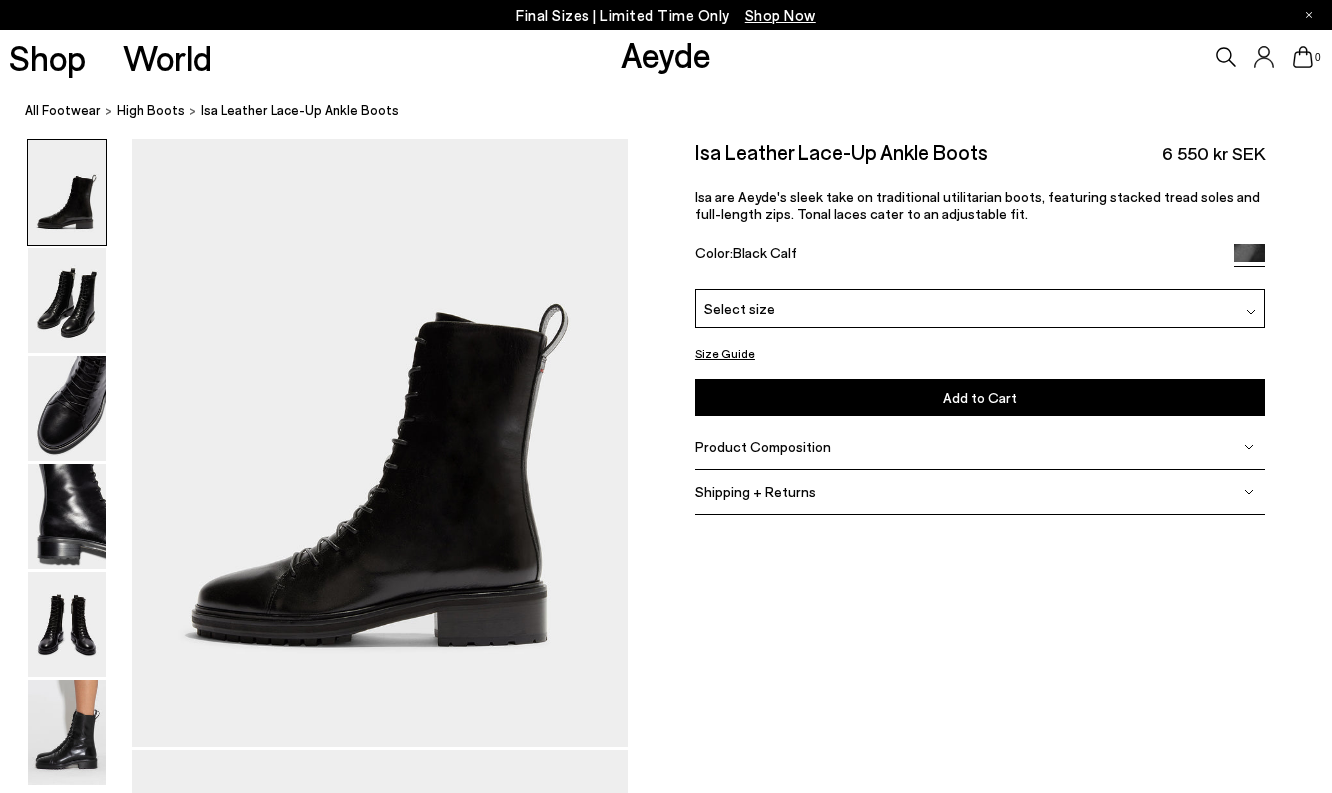 scroll, scrollTop: 0, scrollLeft: 0, axis: both 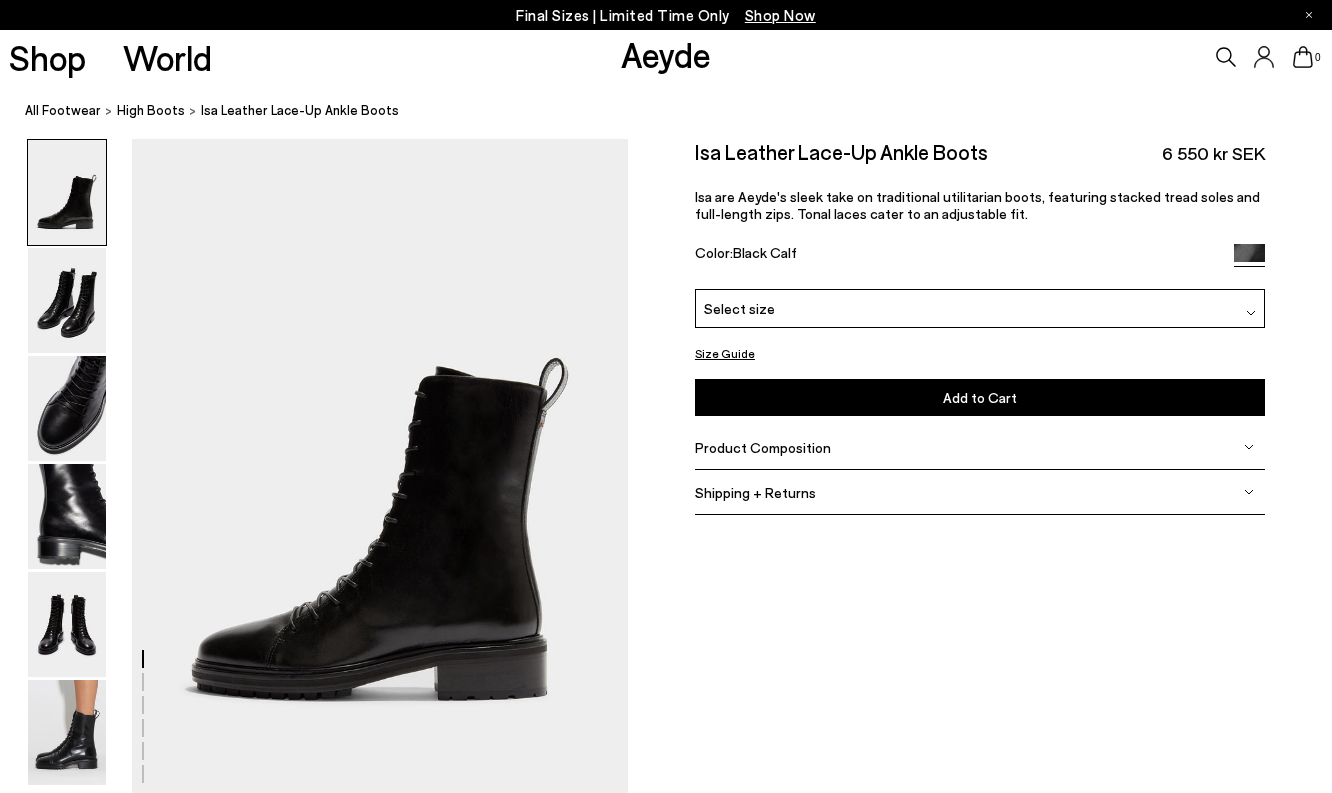 click at bounding box center (314, 2131) 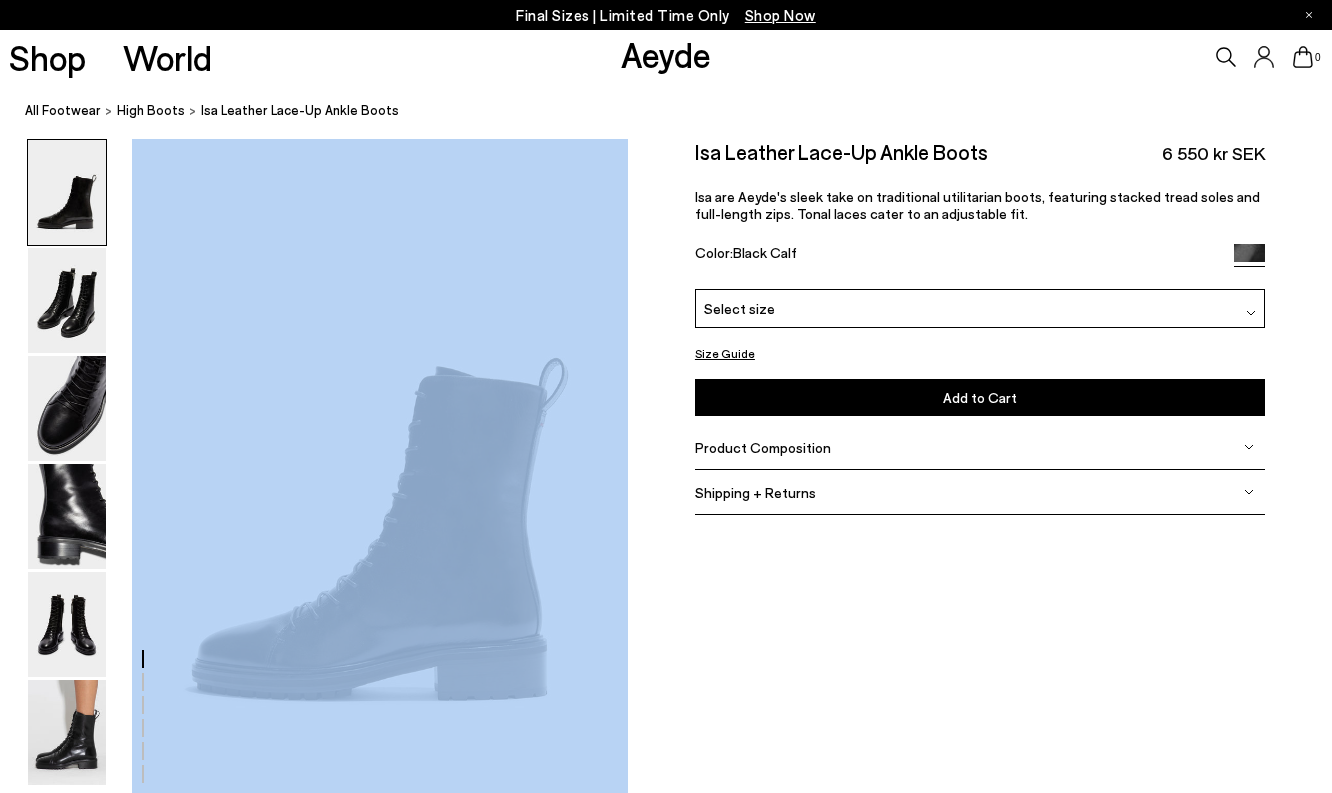 click at bounding box center (314, 2131) 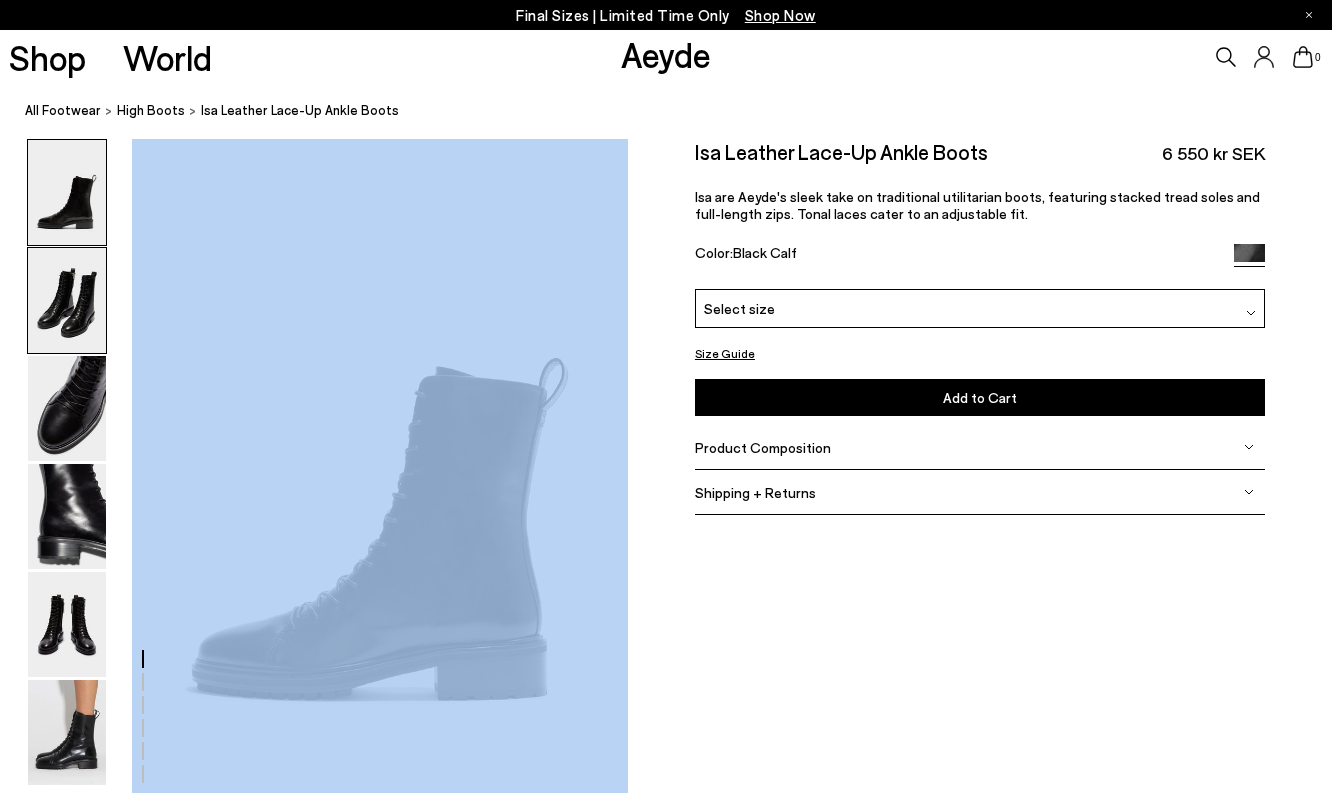 click at bounding box center [67, 300] 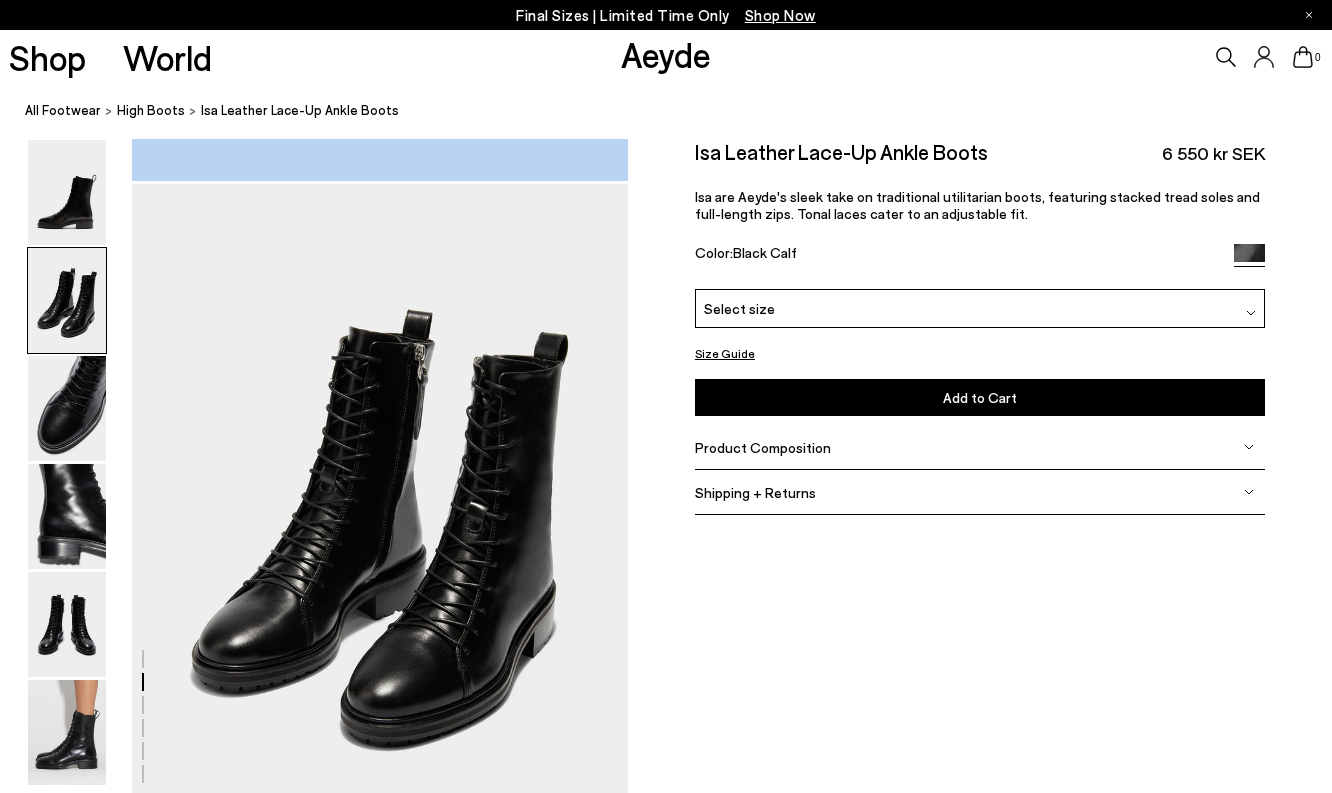 scroll, scrollTop: 667, scrollLeft: 0, axis: vertical 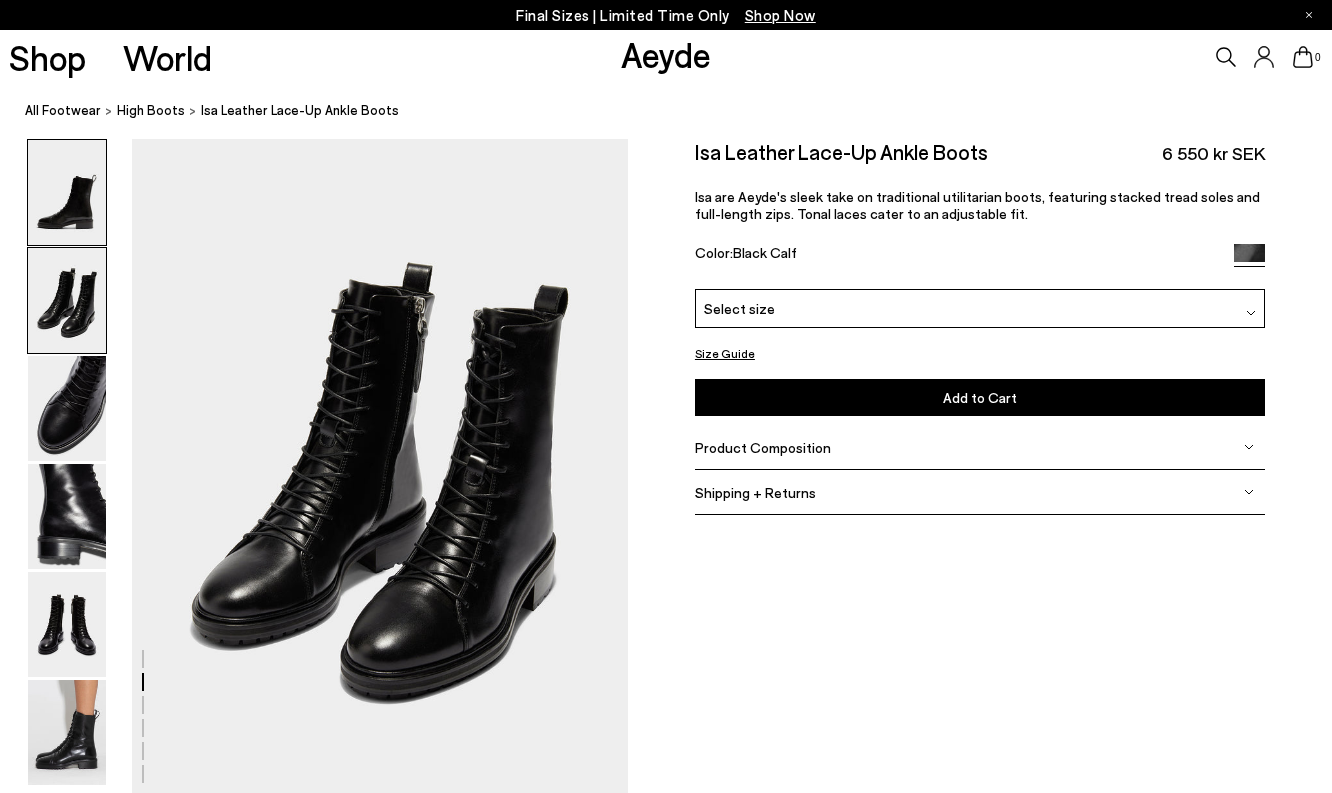 click at bounding box center [67, 192] 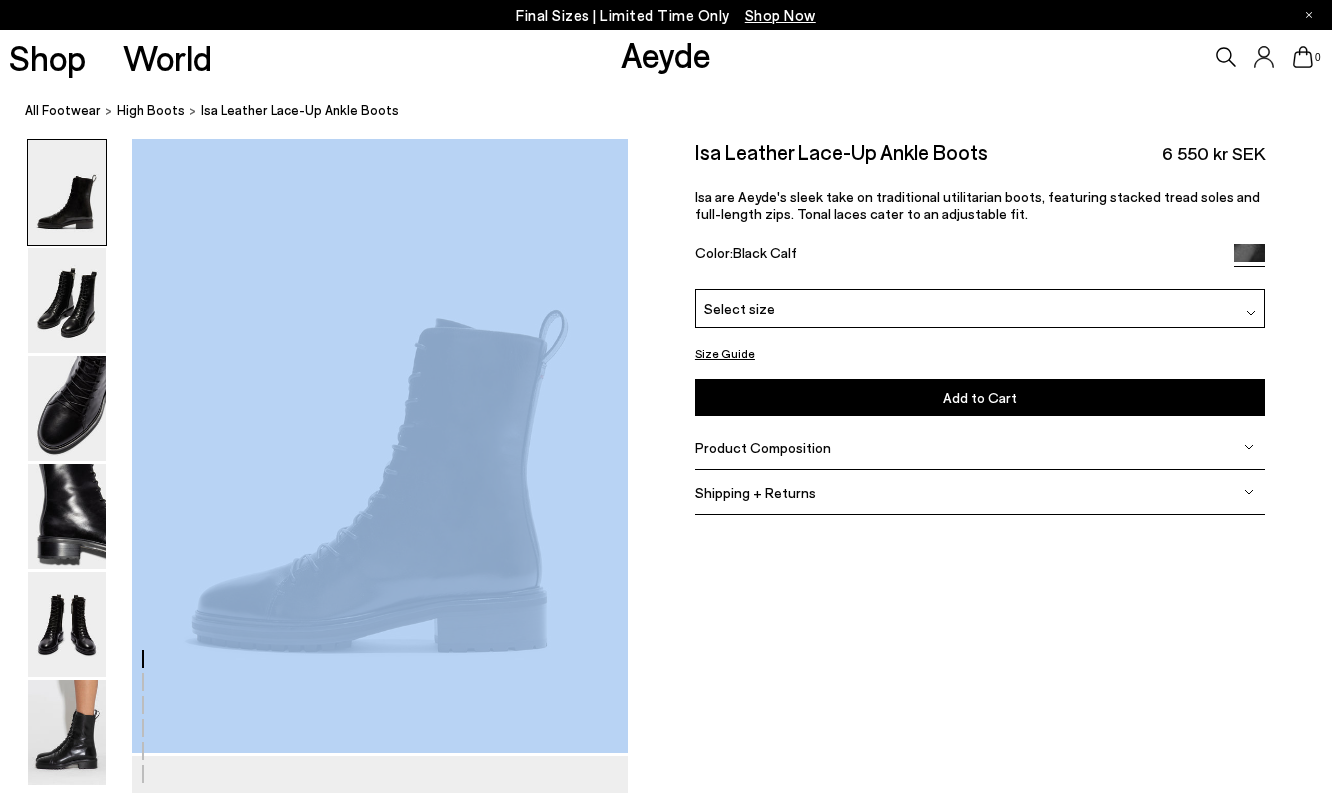 scroll, scrollTop: 0, scrollLeft: 0, axis: both 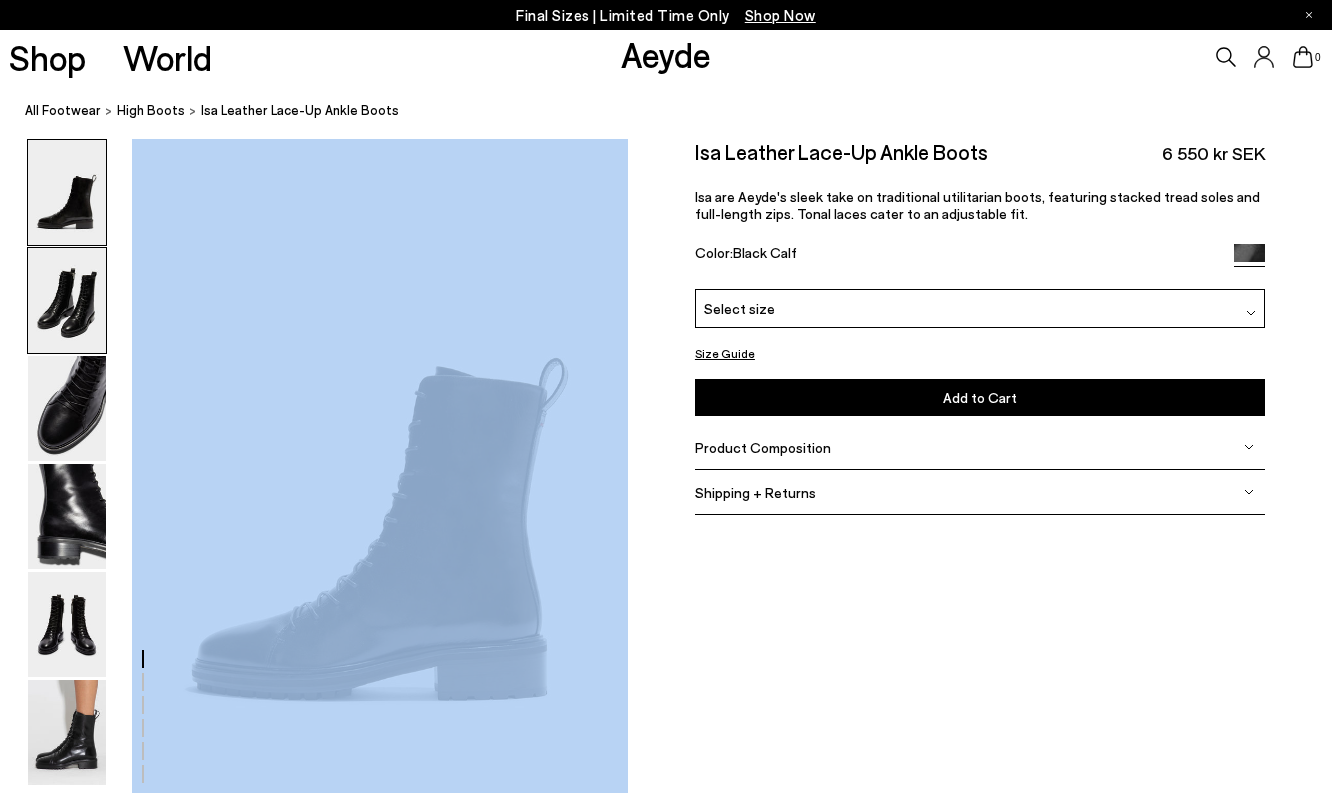 drag, startPoint x: 80, startPoint y: 290, endPoint x: 74, endPoint y: 322, distance: 32.55764 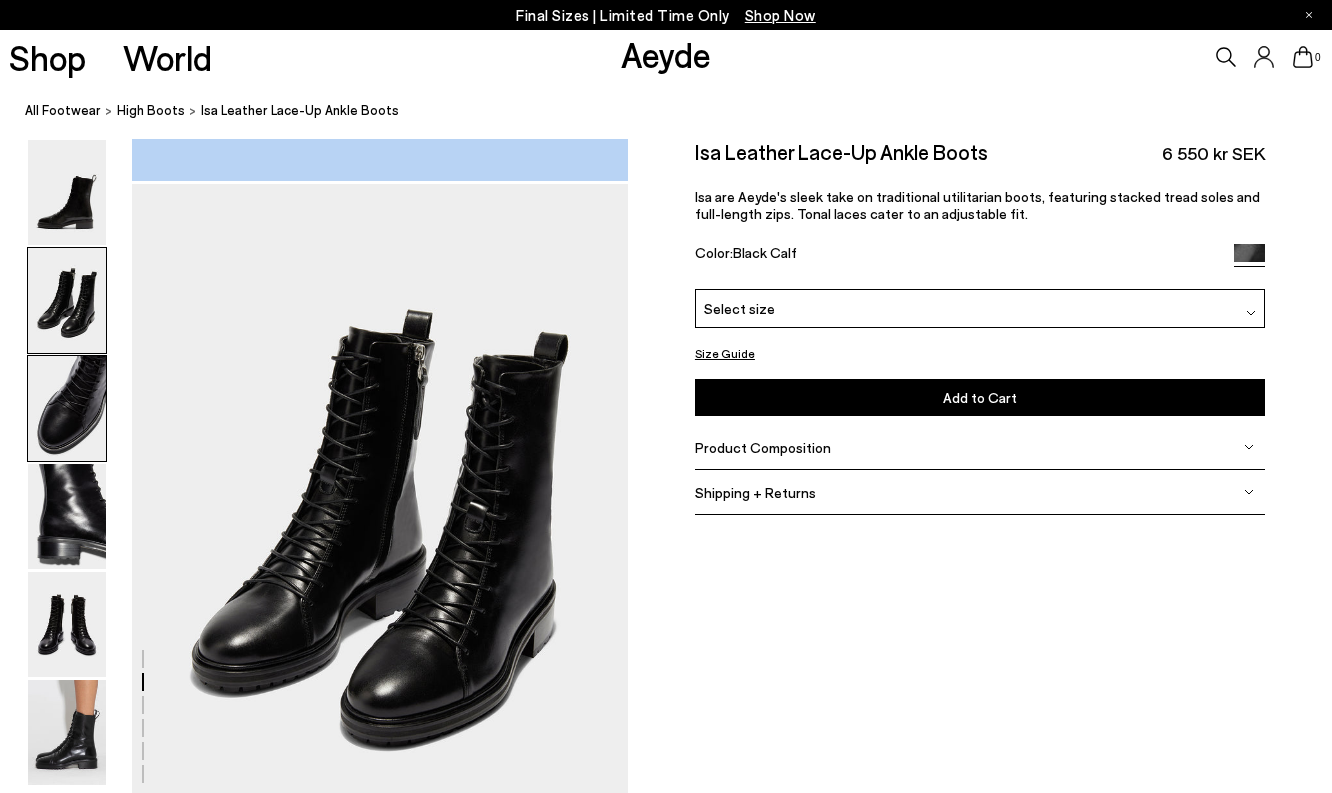 click at bounding box center (67, 408) 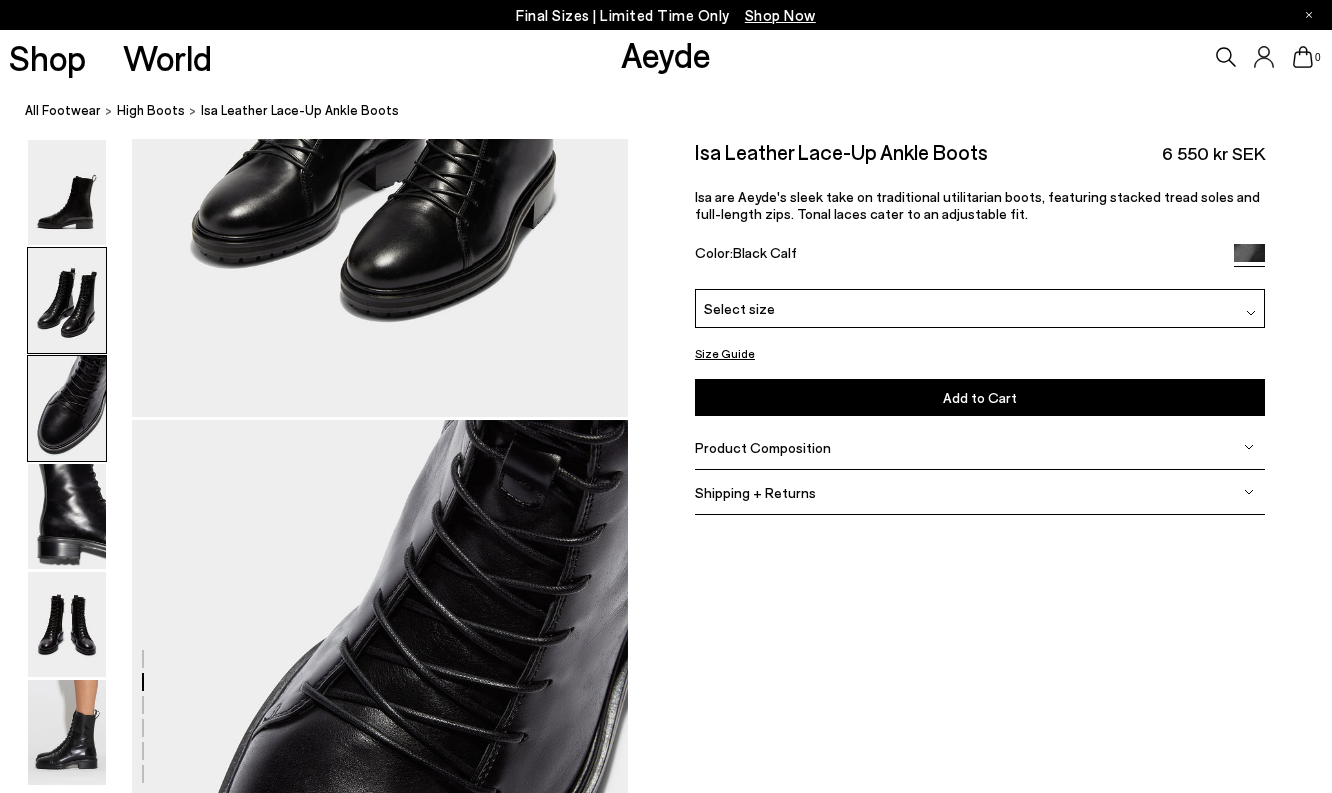 scroll, scrollTop: 1332, scrollLeft: 0, axis: vertical 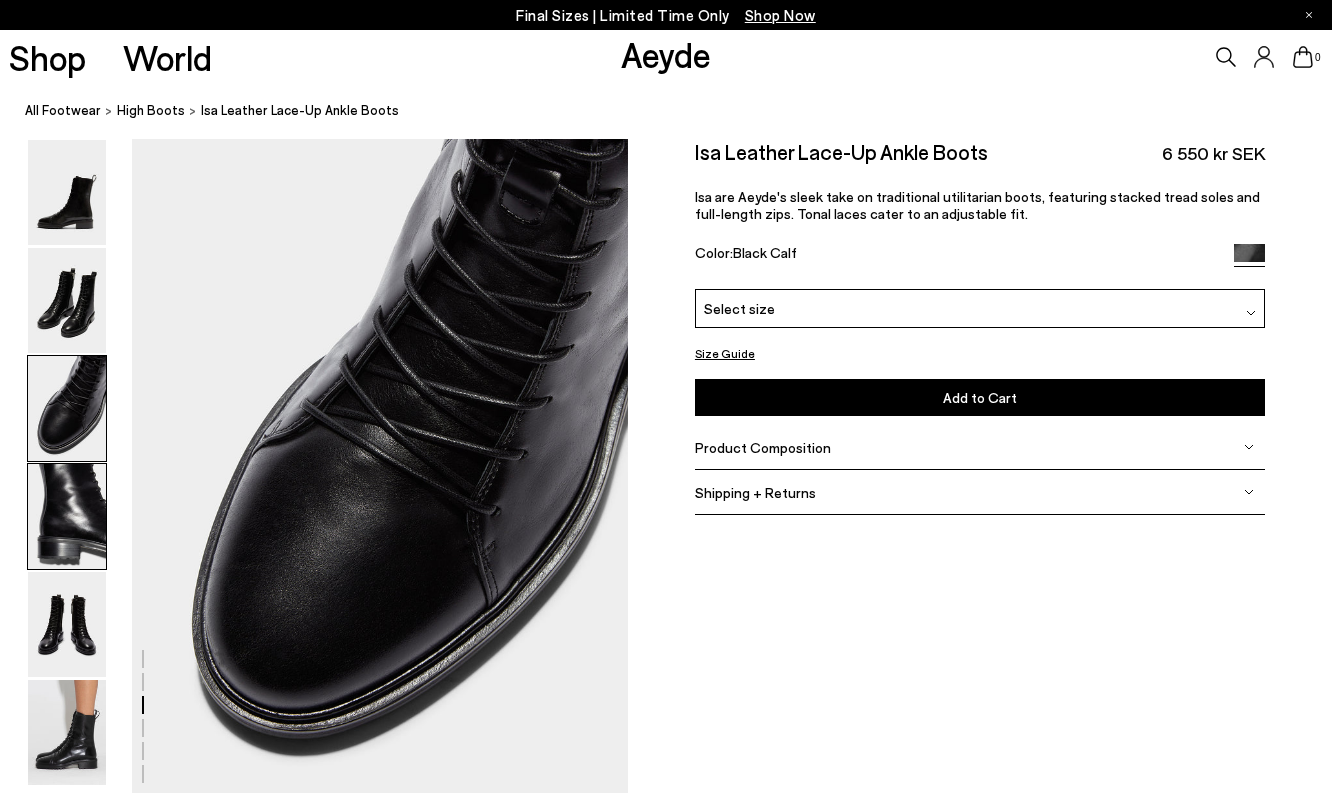 click at bounding box center (67, 516) 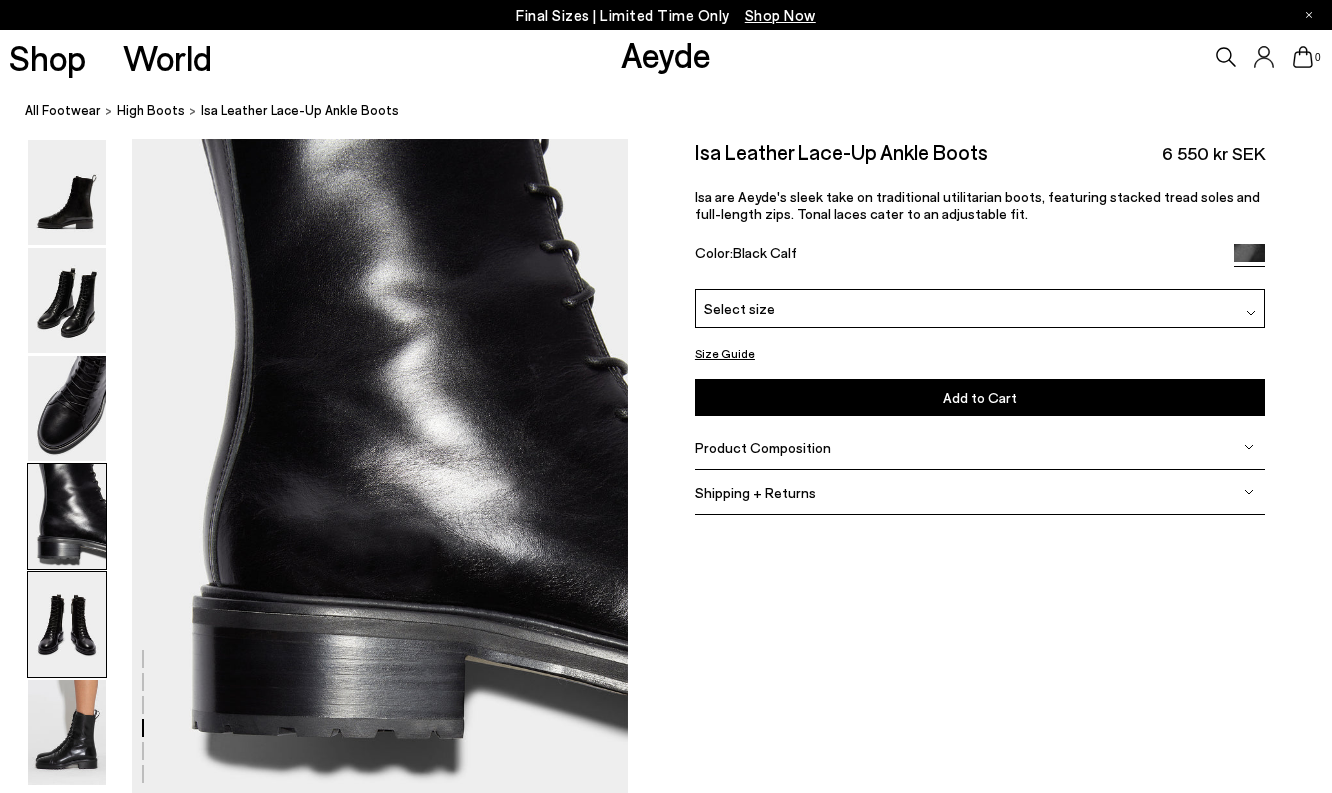 click at bounding box center [67, 624] 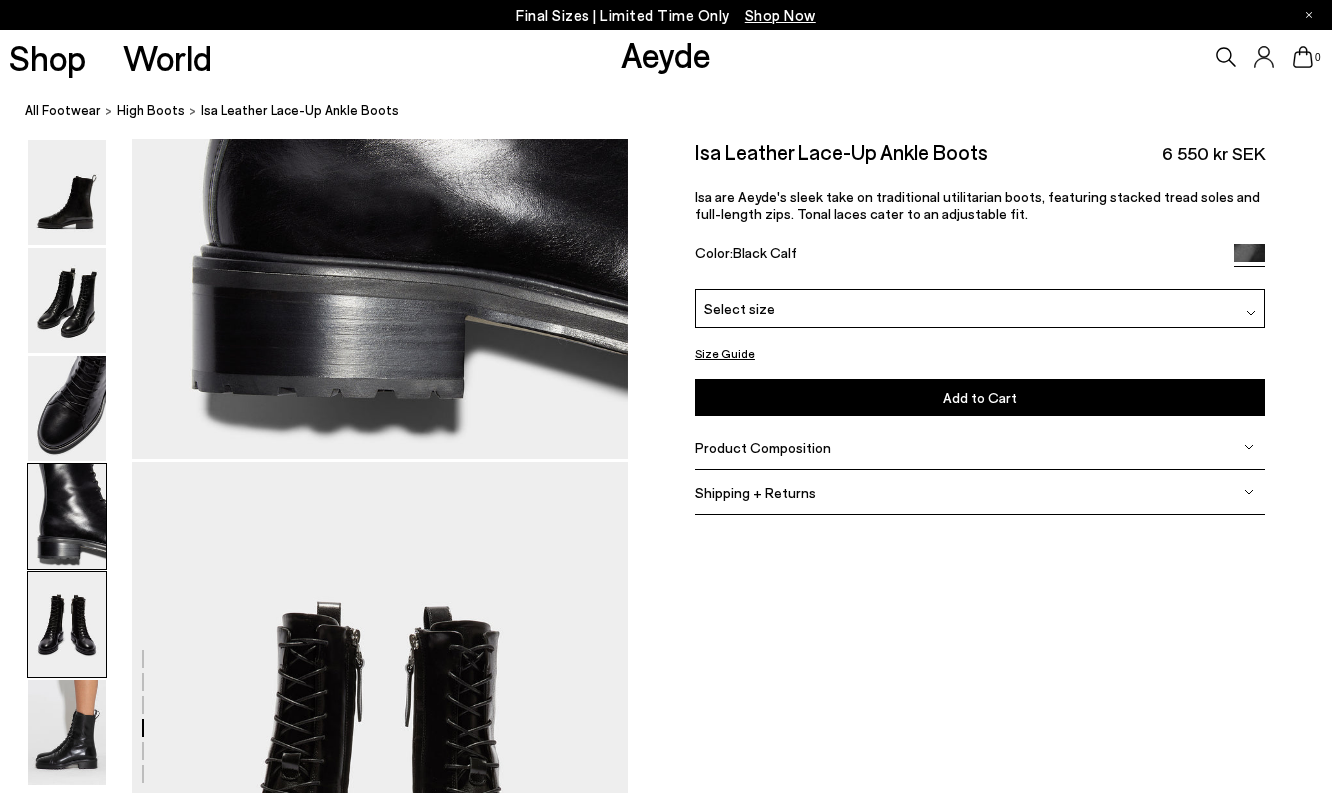 scroll, scrollTop: 2661, scrollLeft: 0, axis: vertical 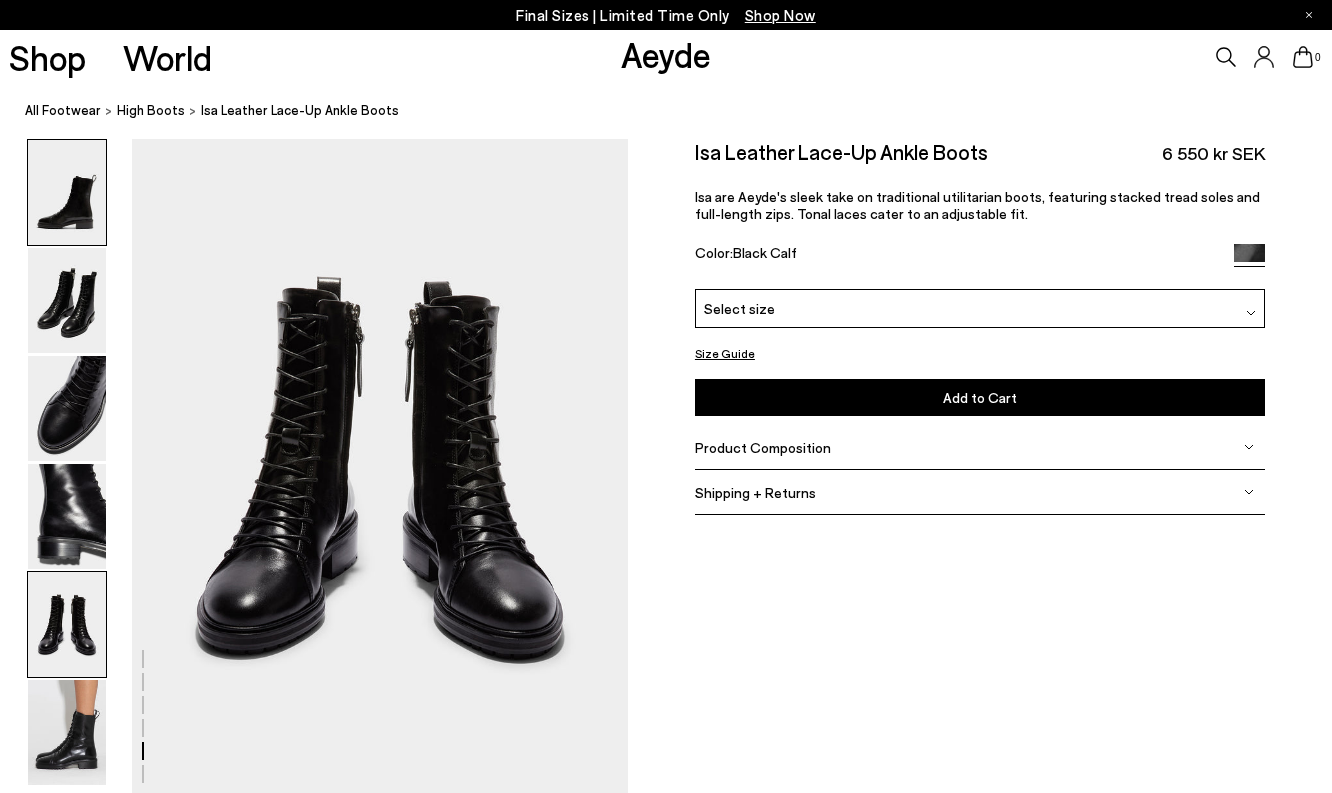 click at bounding box center (67, 192) 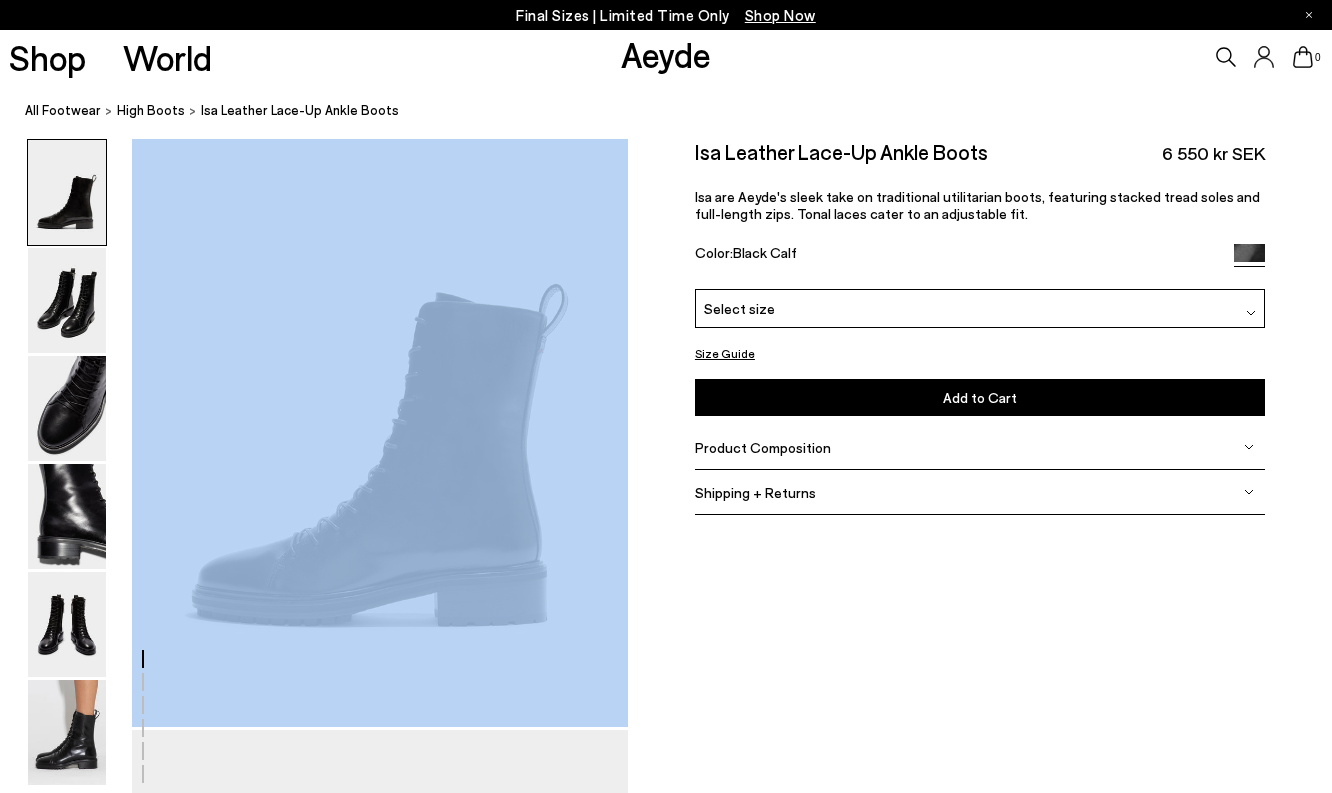 scroll, scrollTop: 0, scrollLeft: 0, axis: both 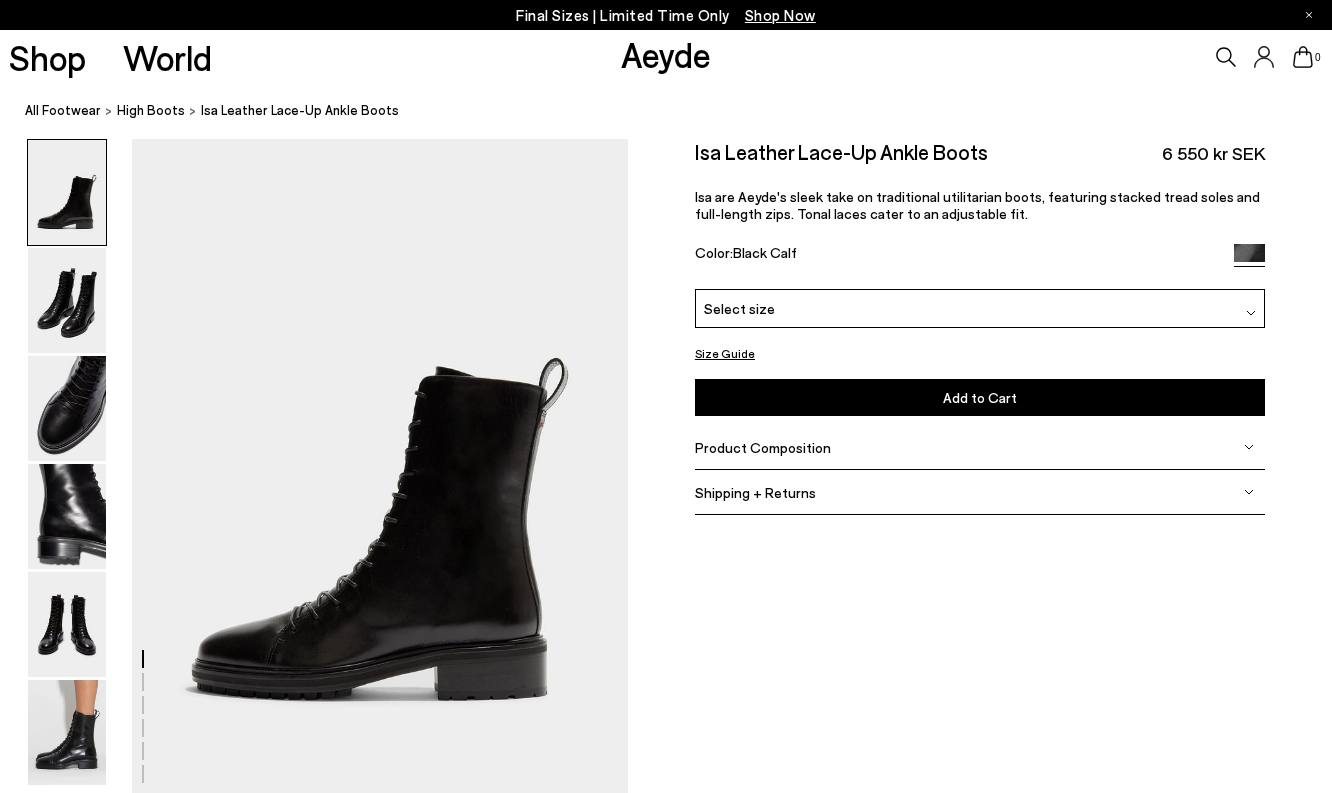 click at bounding box center [666, 2131] 